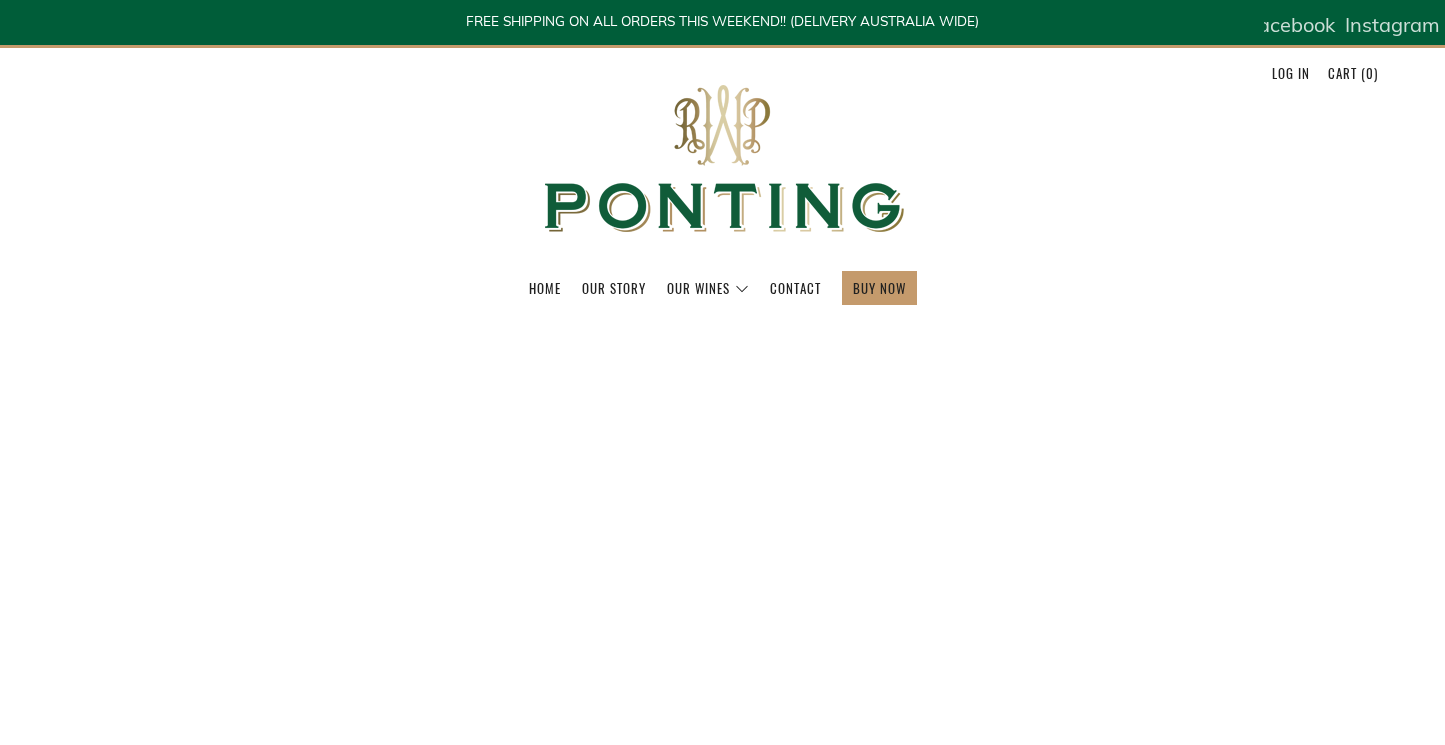 scroll, scrollTop: 0, scrollLeft: 0, axis: both 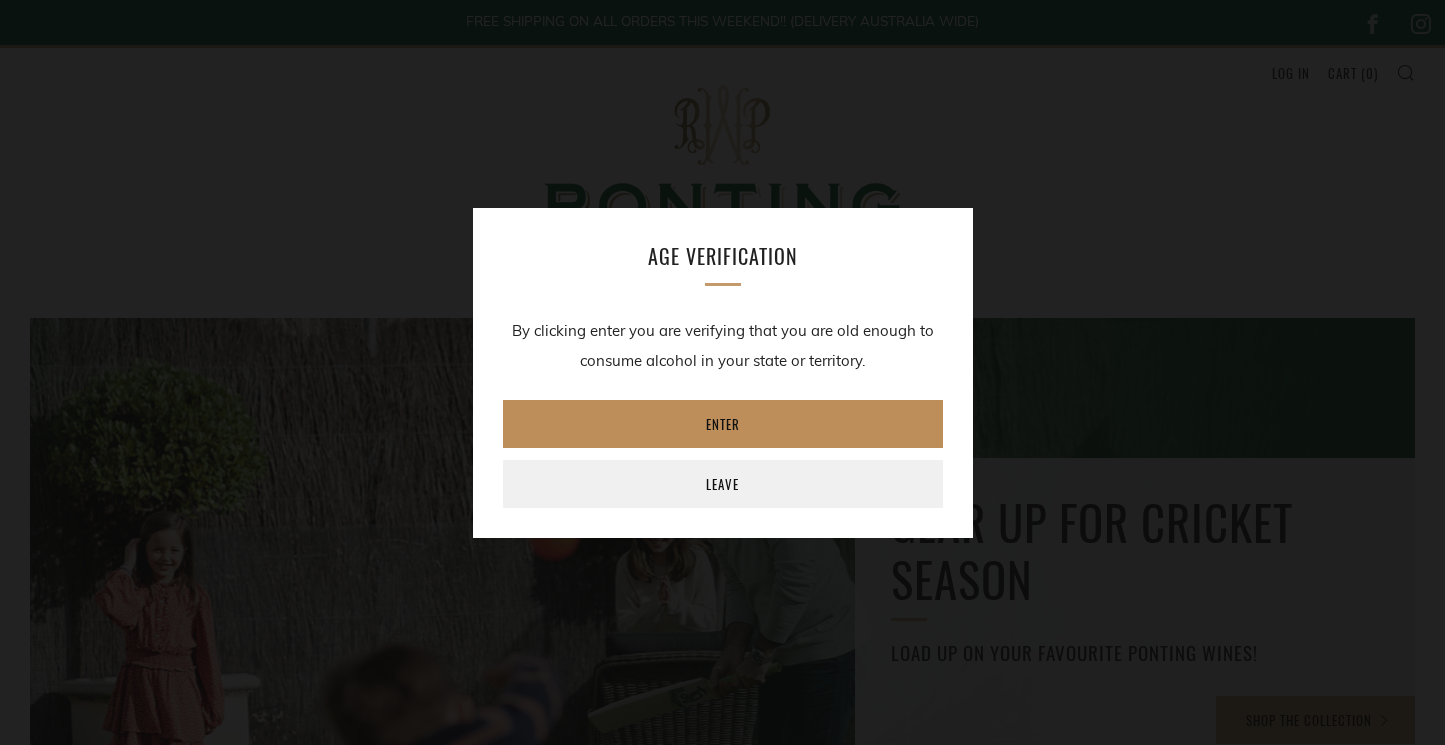 click on "Enter" at bounding box center [723, 424] 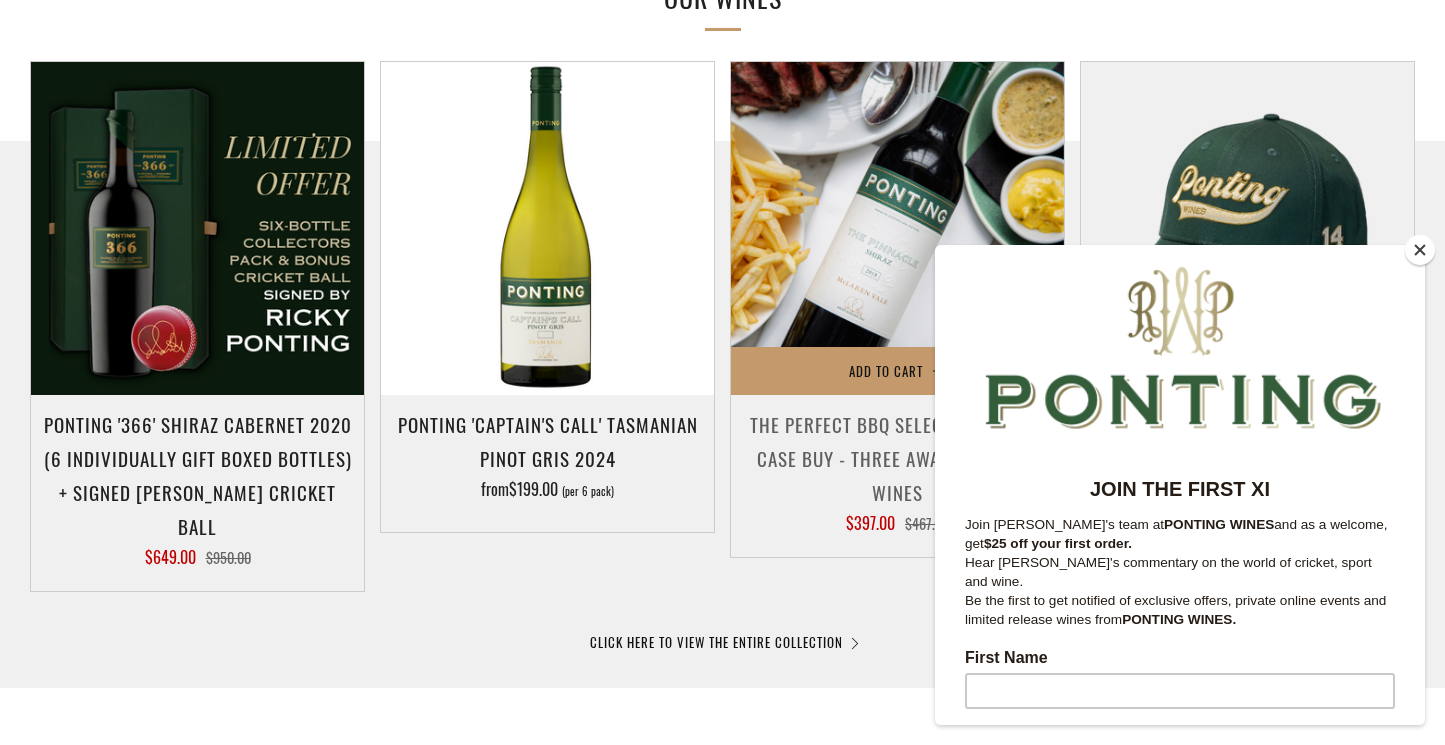 scroll, scrollTop: 1010, scrollLeft: 0, axis: vertical 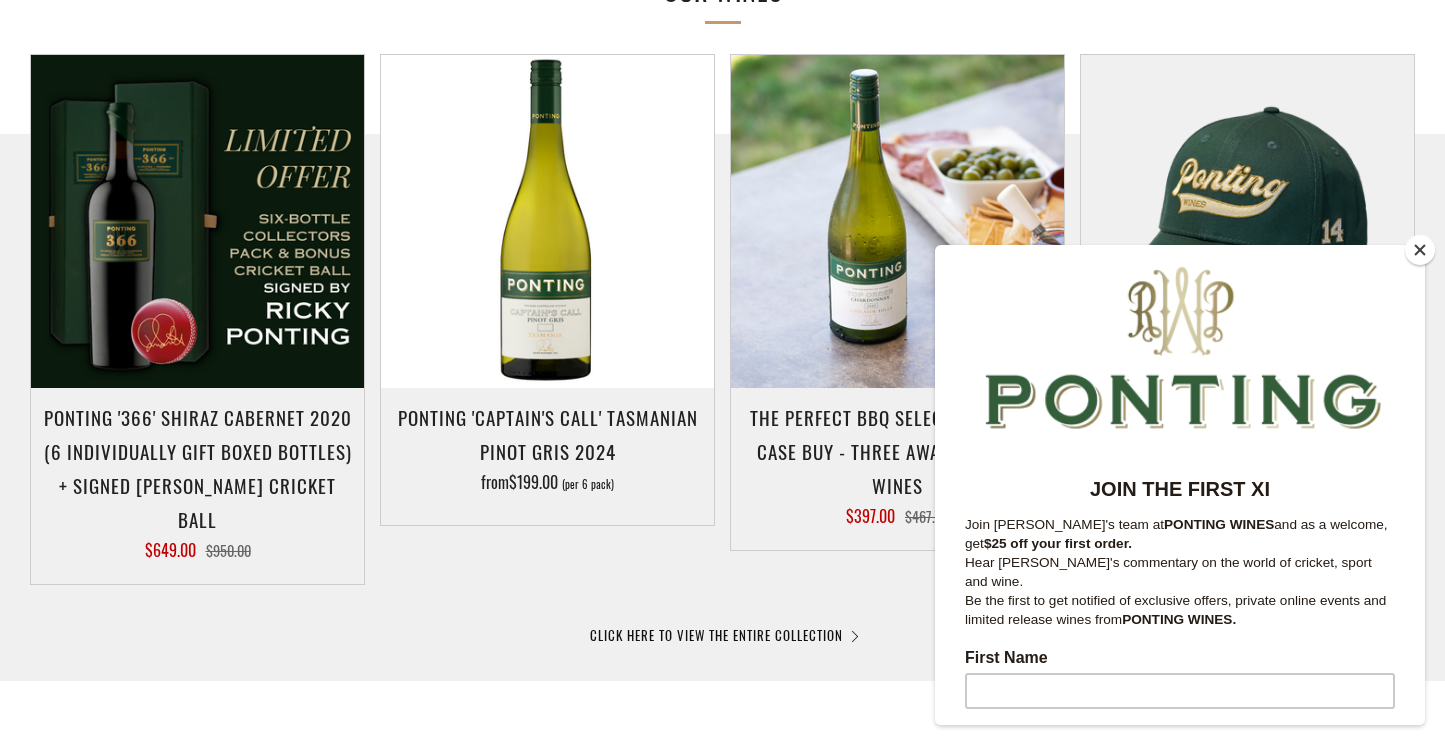 click at bounding box center [1420, 250] 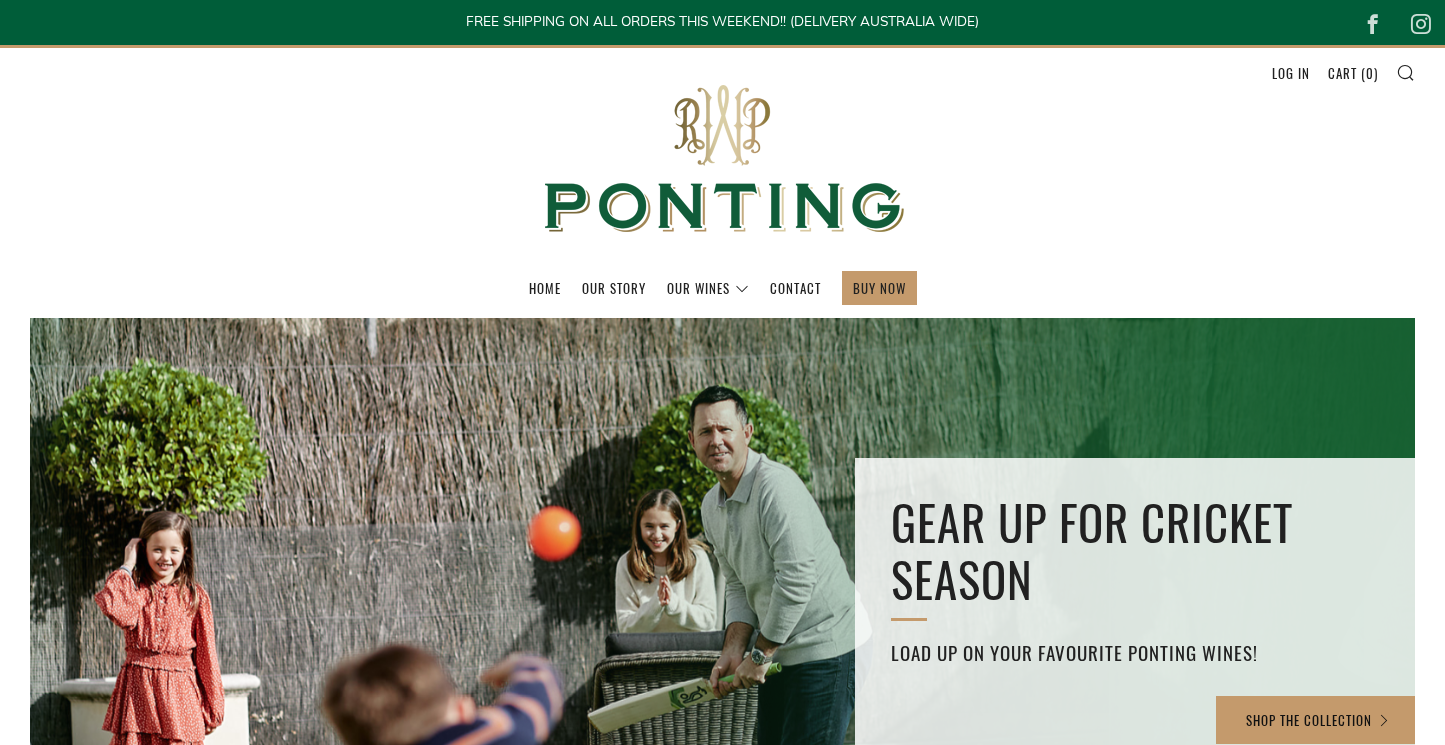 scroll, scrollTop: 0, scrollLeft: 0, axis: both 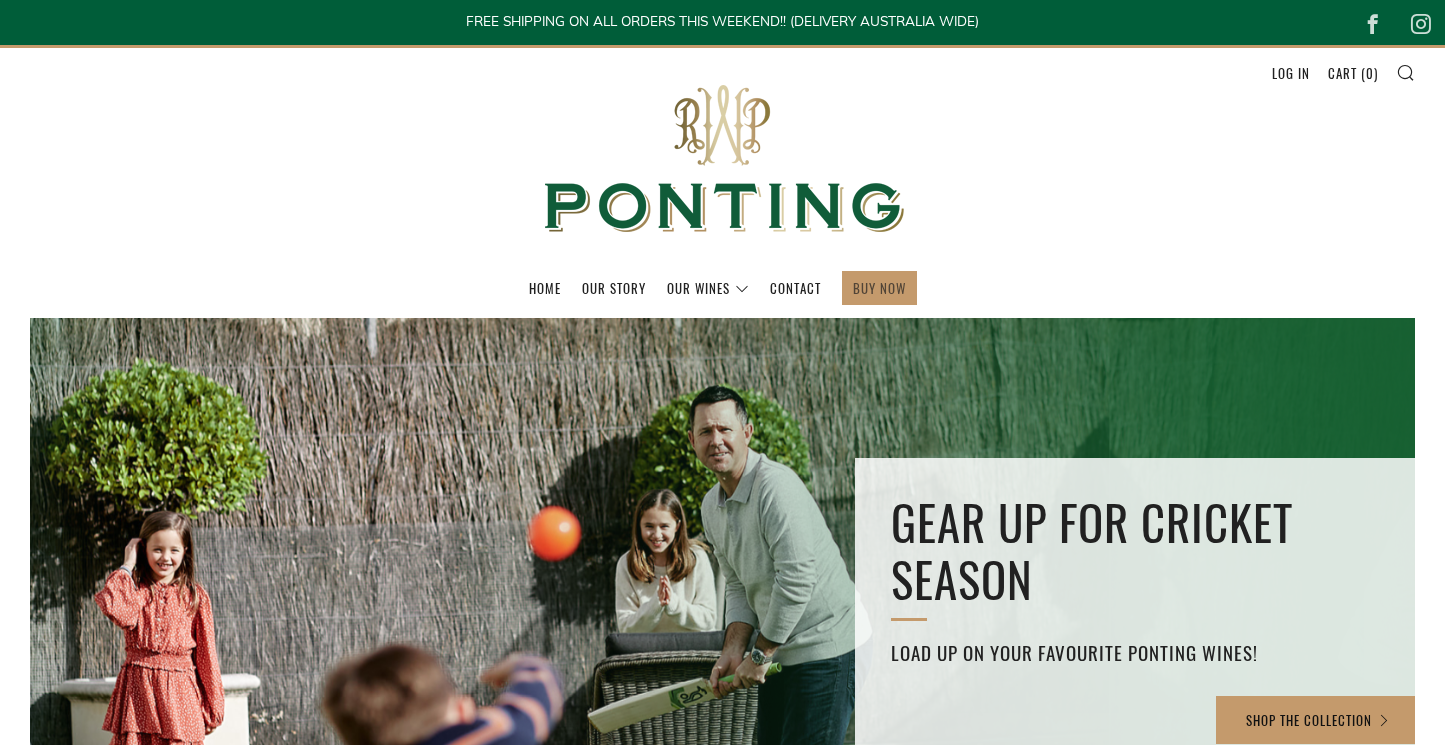 click on "BUY NOW" at bounding box center [879, 288] 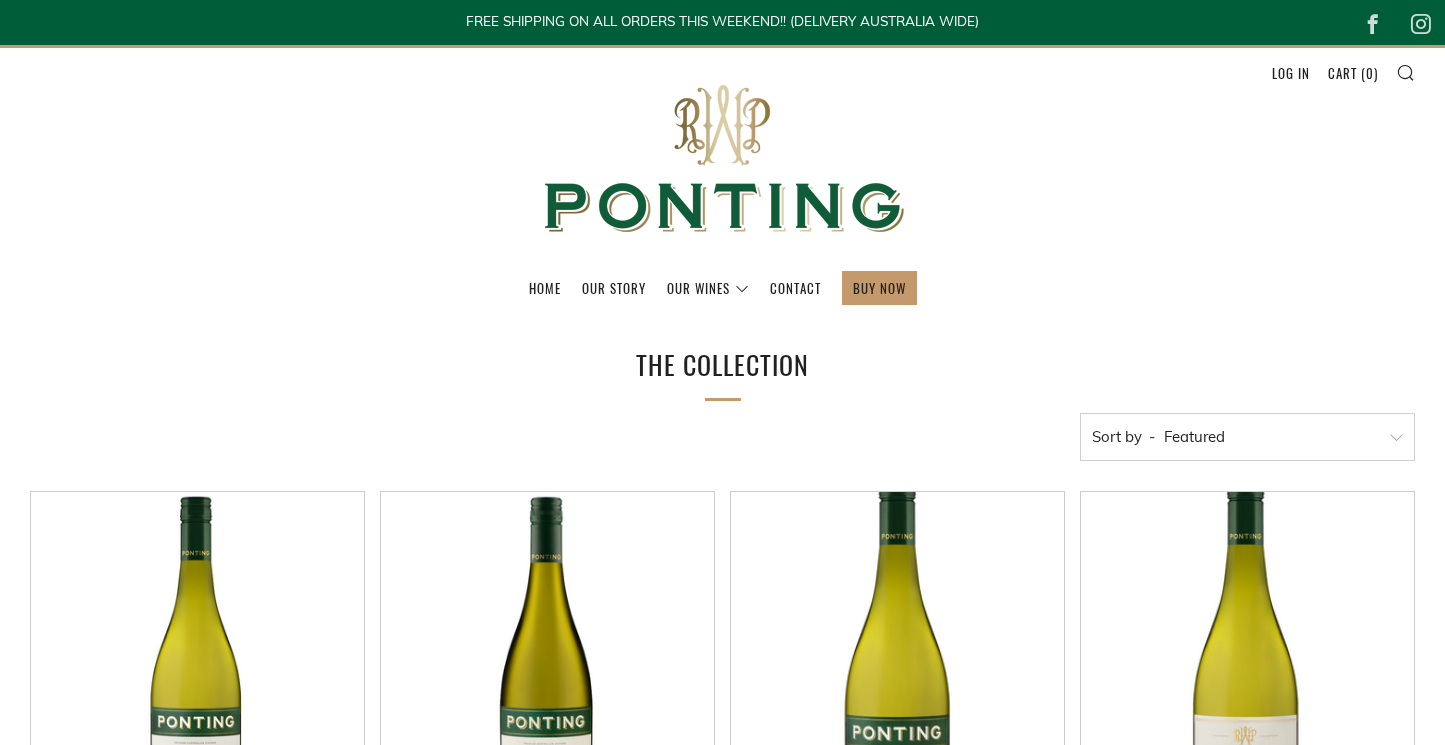 scroll, scrollTop: 0, scrollLeft: 0, axis: both 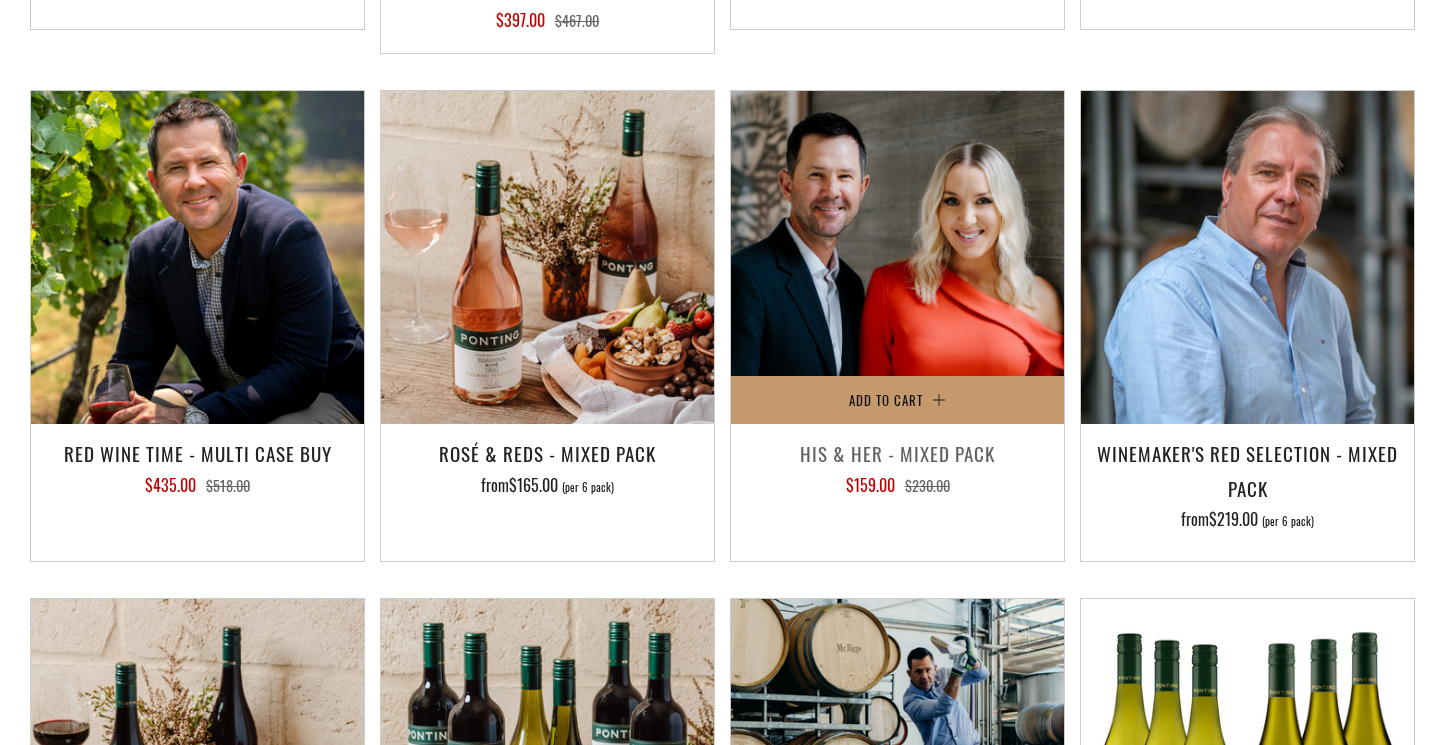 click at bounding box center (897, 257) 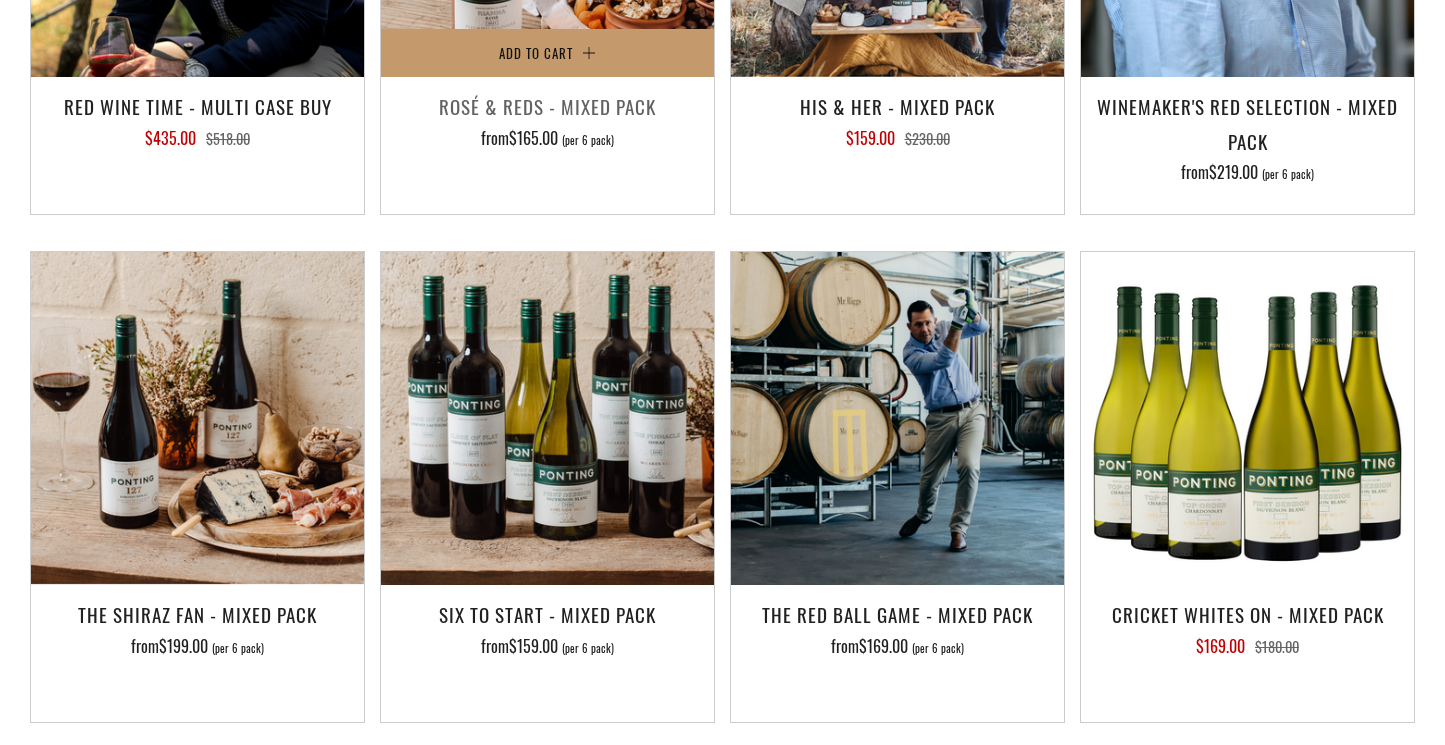 scroll, scrollTop: 2910, scrollLeft: 0, axis: vertical 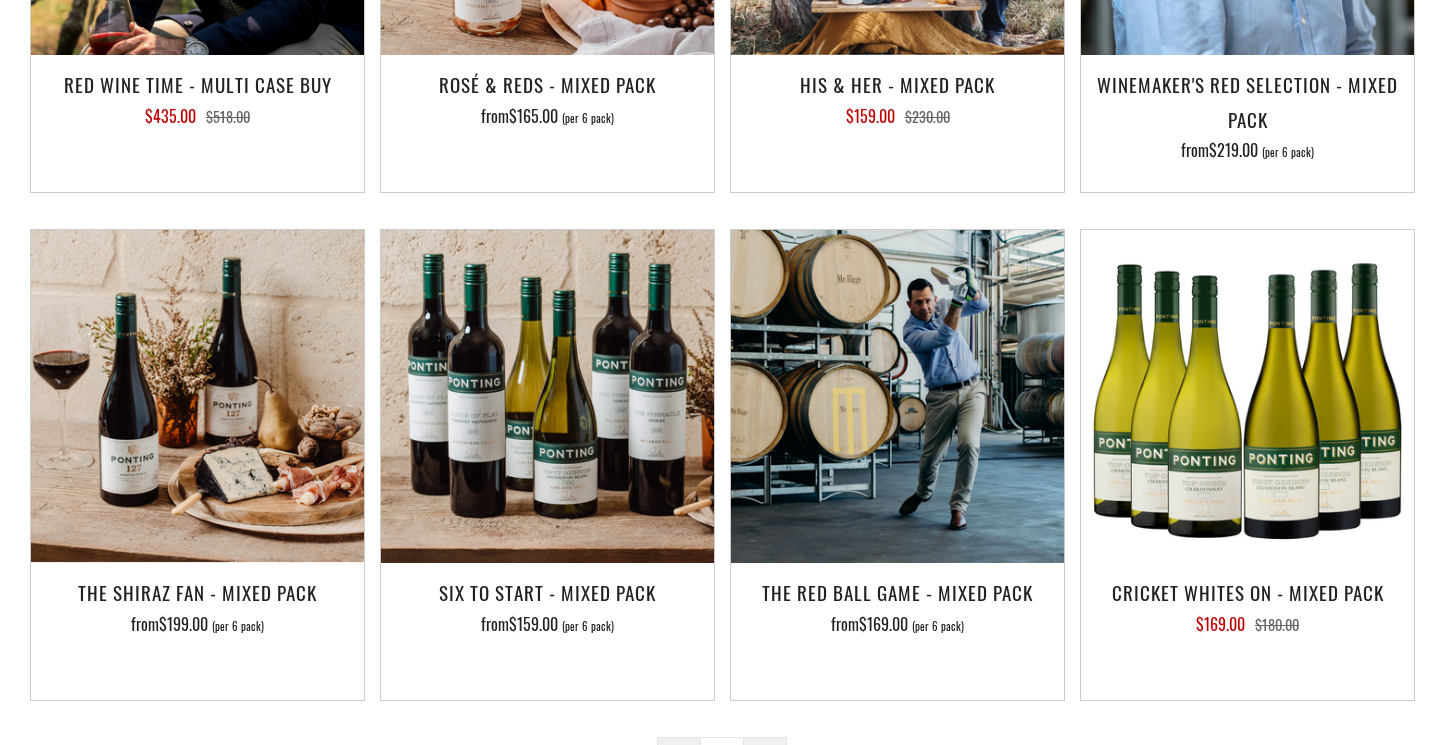 click at bounding box center [765, 759] 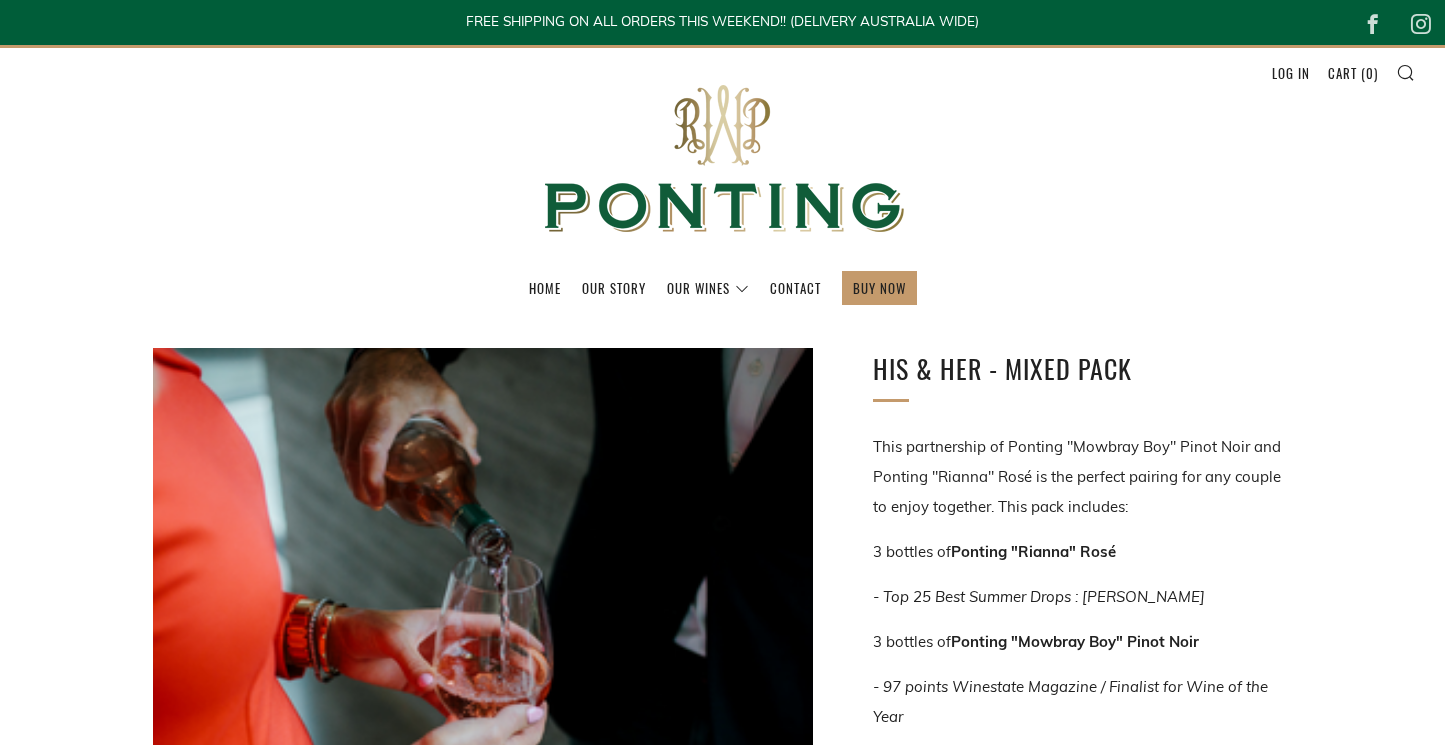 scroll, scrollTop: 0, scrollLeft: 0, axis: both 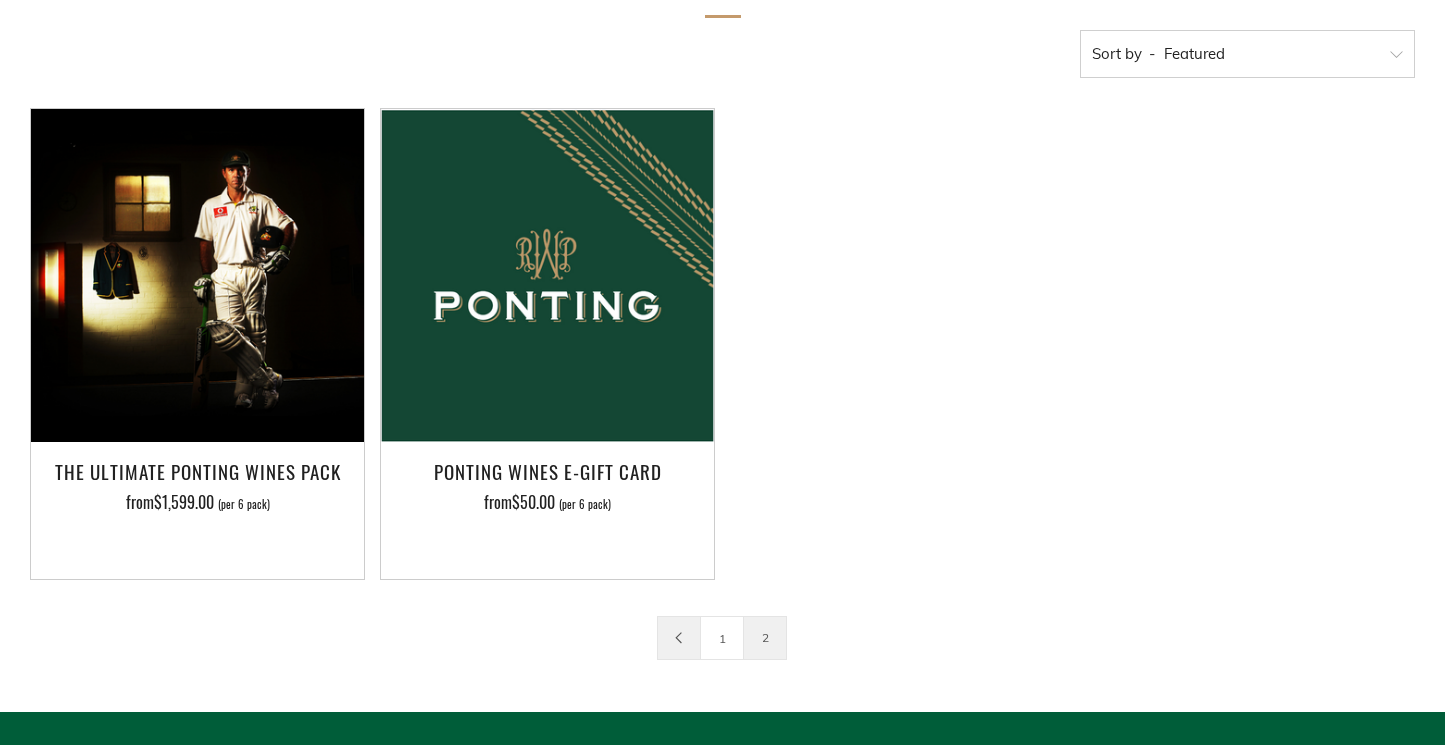 click at bounding box center [679, 638] 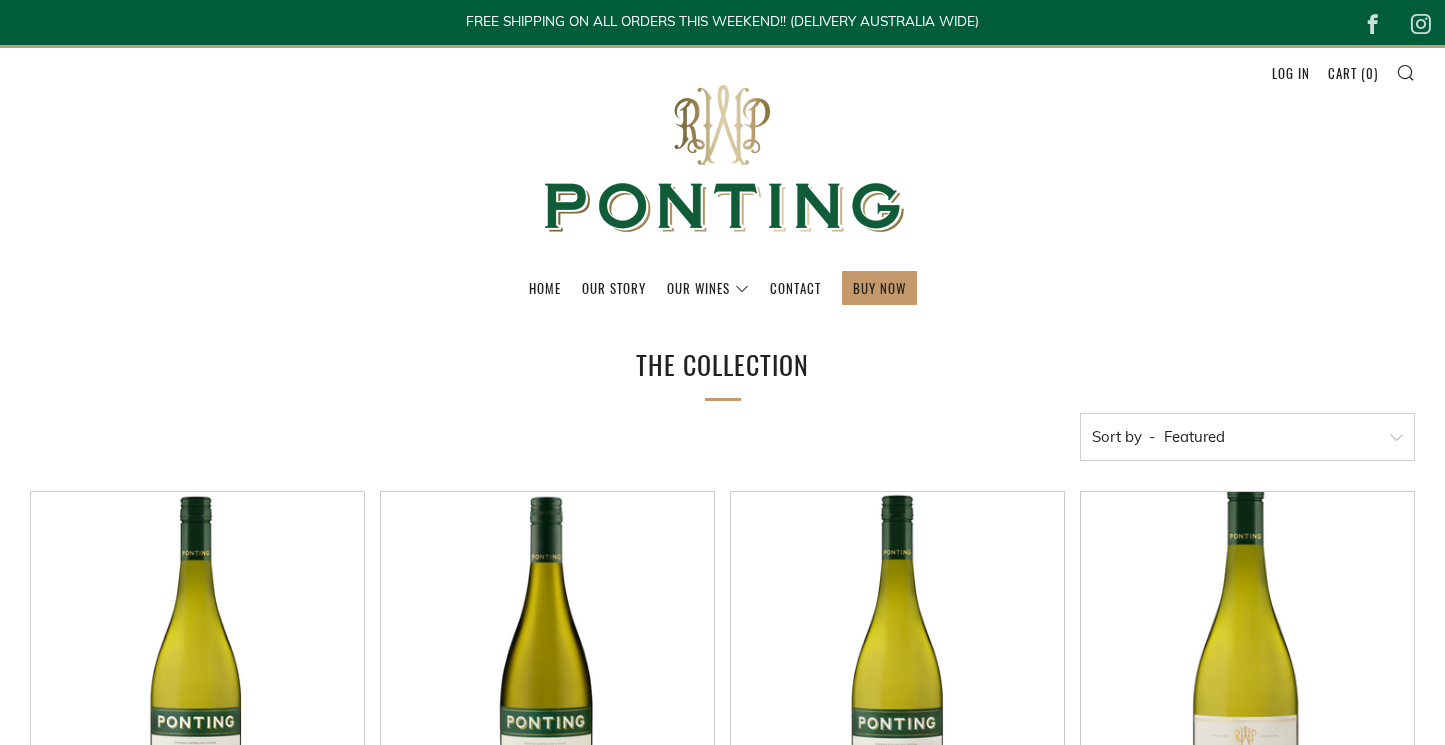 scroll, scrollTop: 0, scrollLeft: 0, axis: both 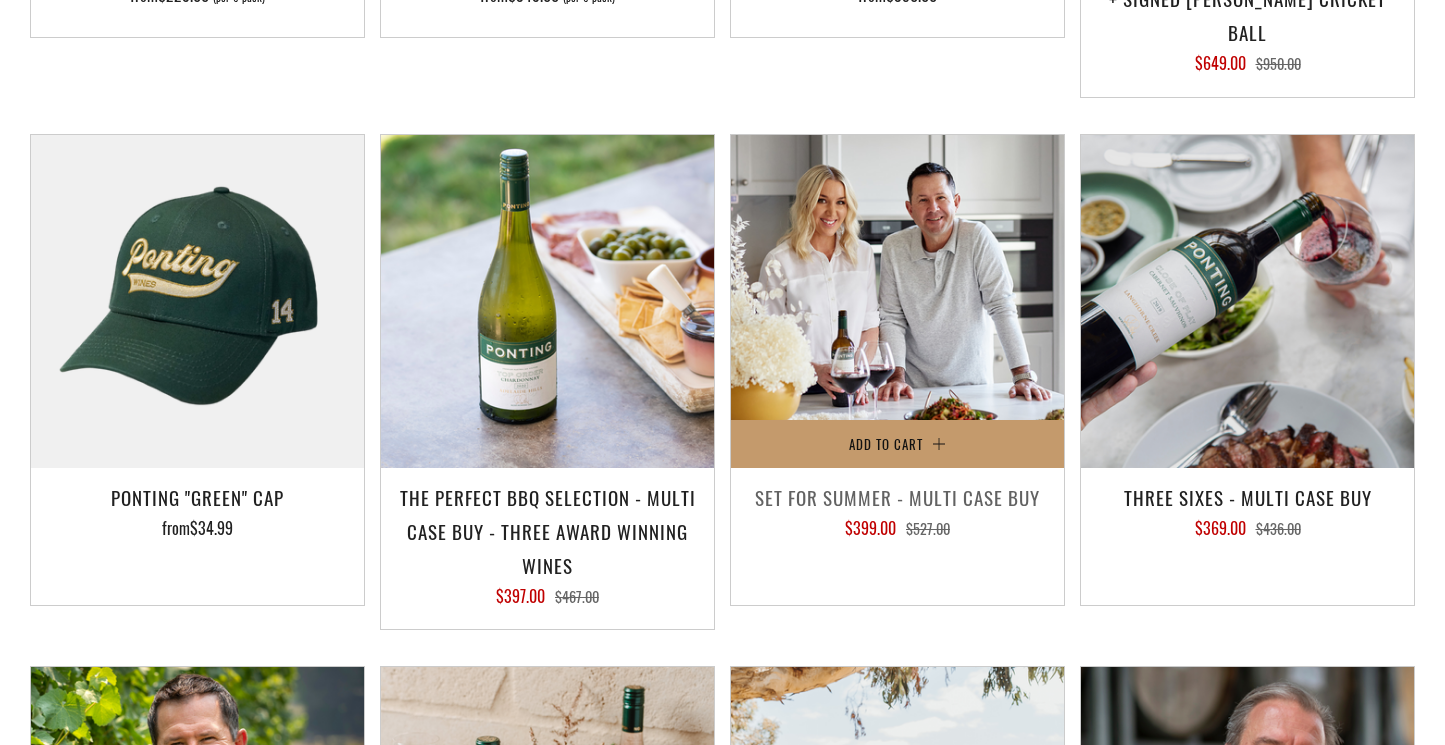 click on "Set For Summer - Multi Case Buy" at bounding box center (897, 497) 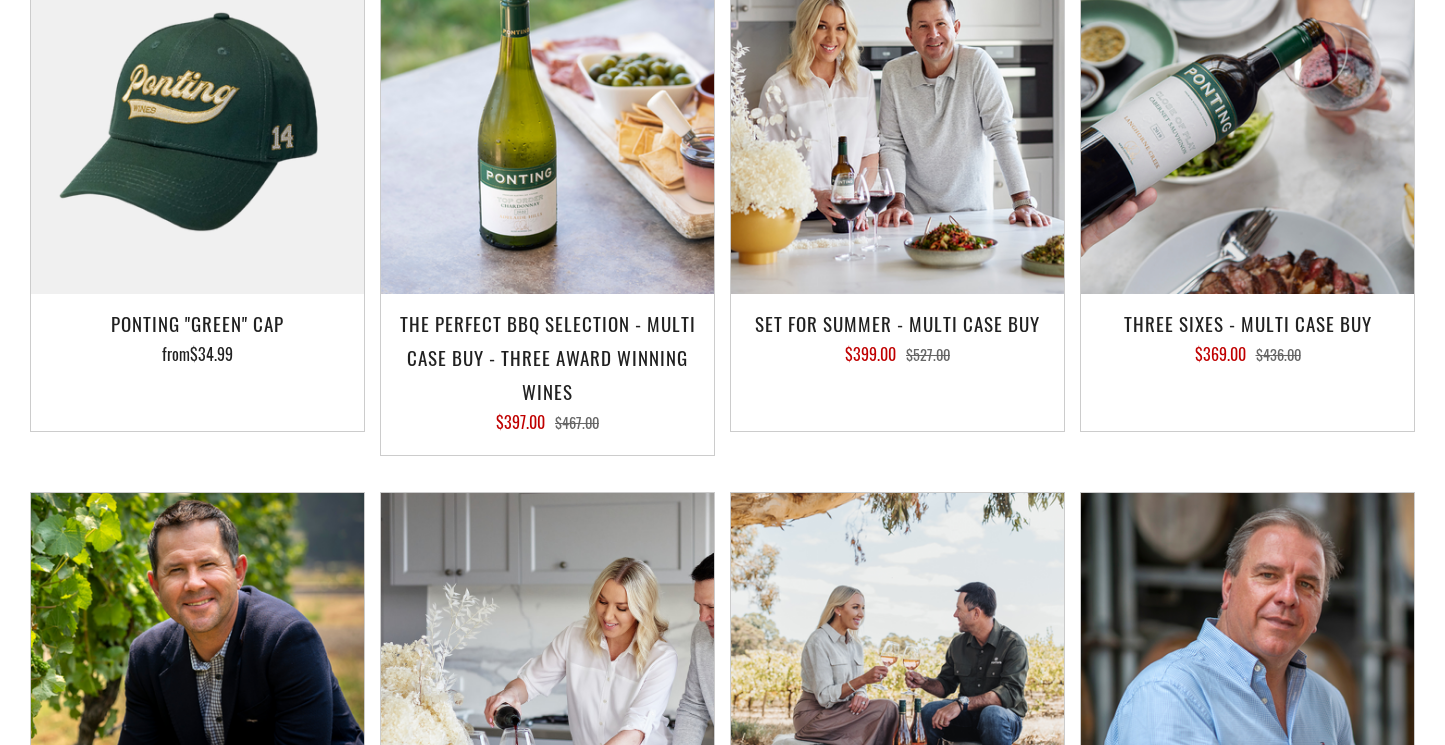 scroll, scrollTop: 2064, scrollLeft: 0, axis: vertical 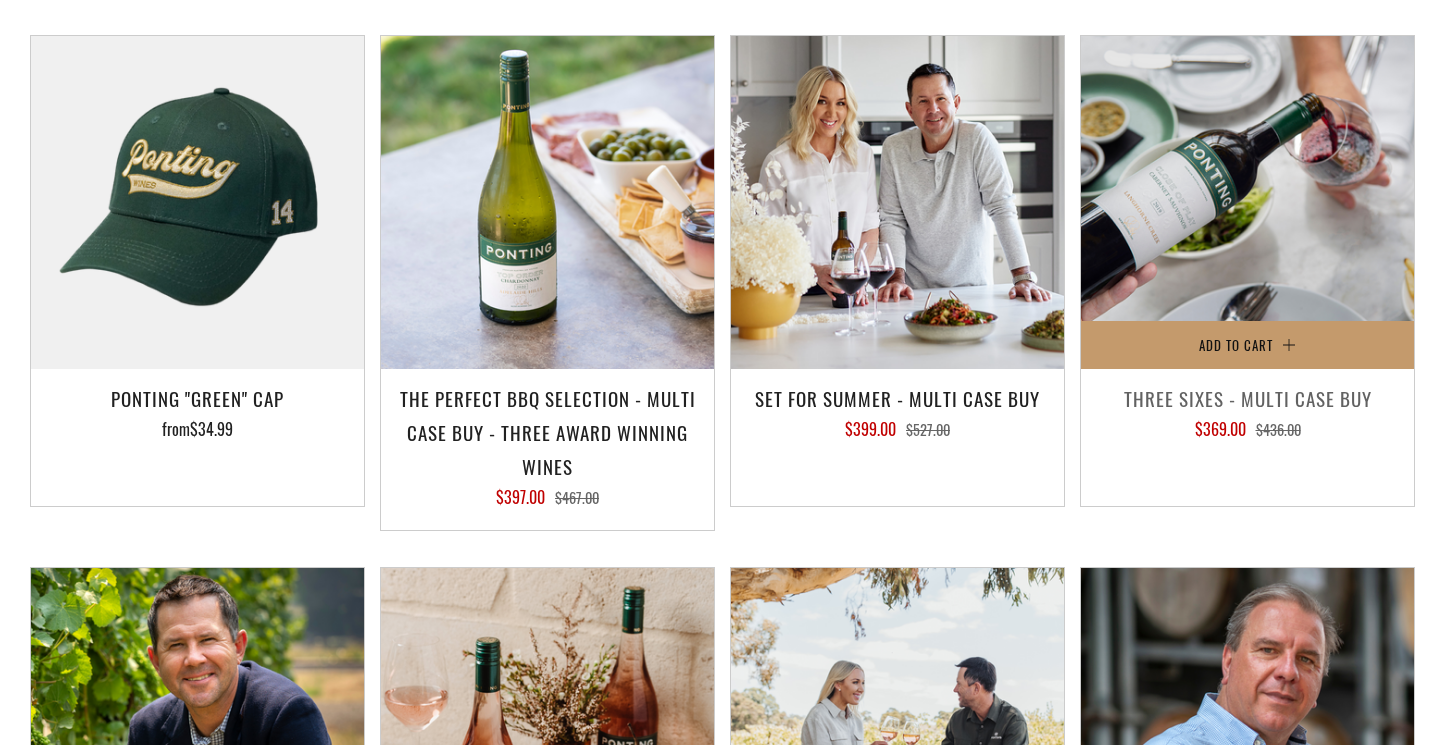 click on "Three Sixes - Multi Case Buy" at bounding box center (1247, 398) 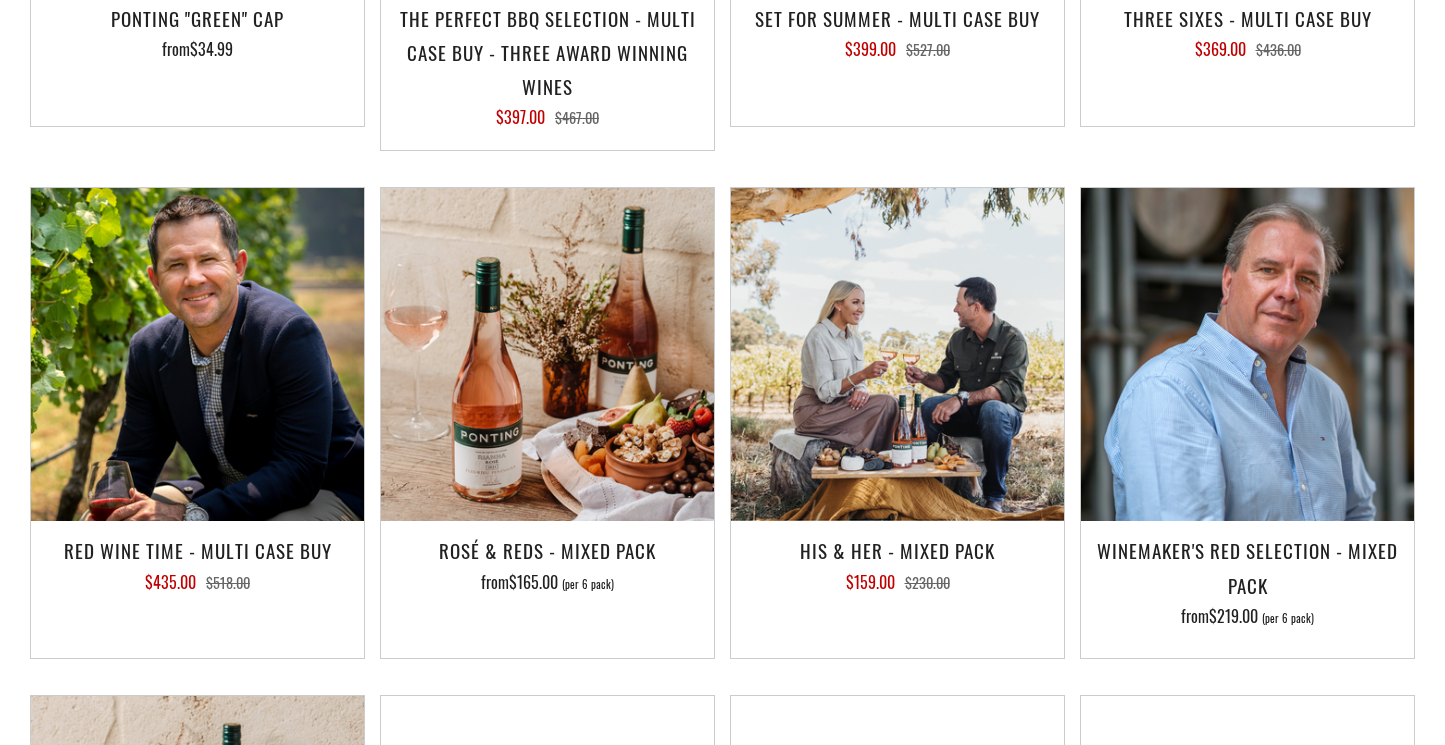 scroll, scrollTop: 2446, scrollLeft: 0, axis: vertical 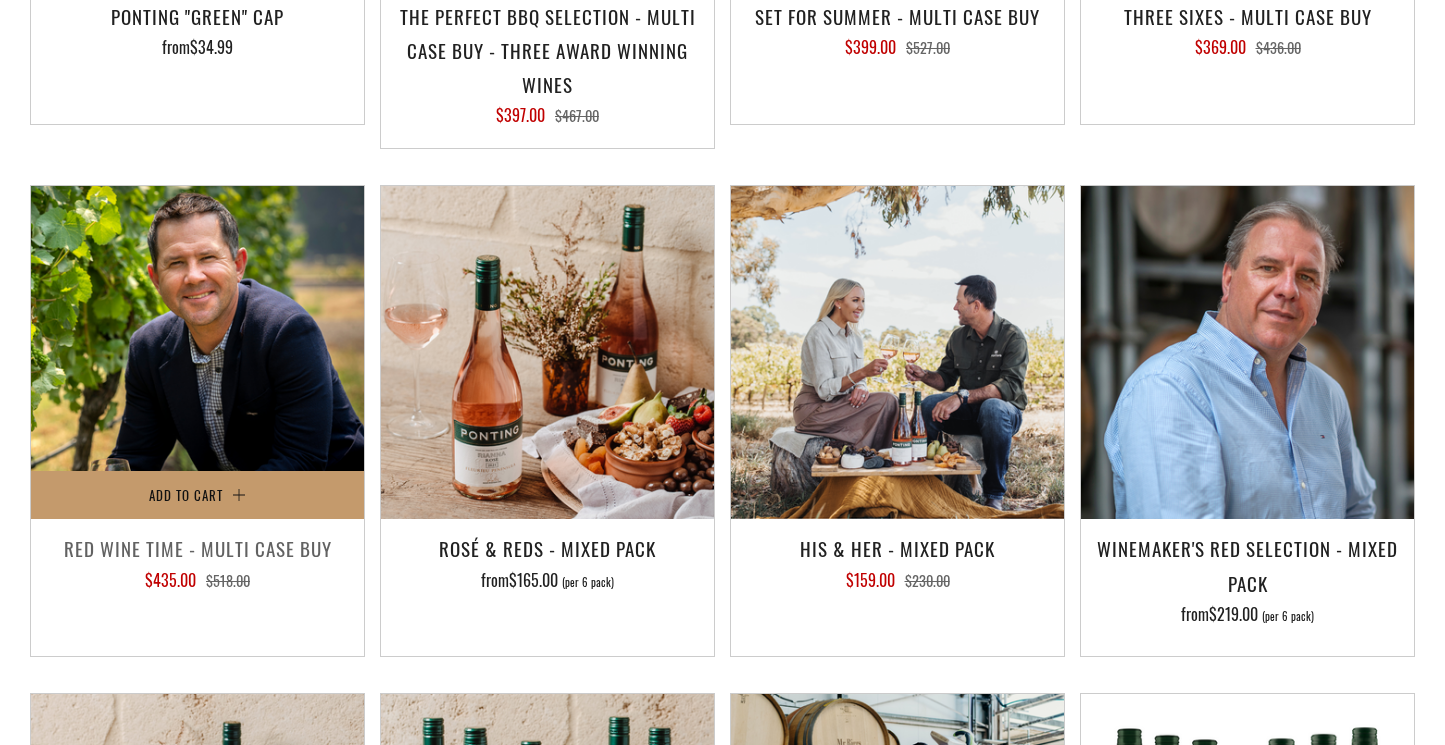 click on "Red Wine Time - Multi Case Buy" at bounding box center [197, 548] 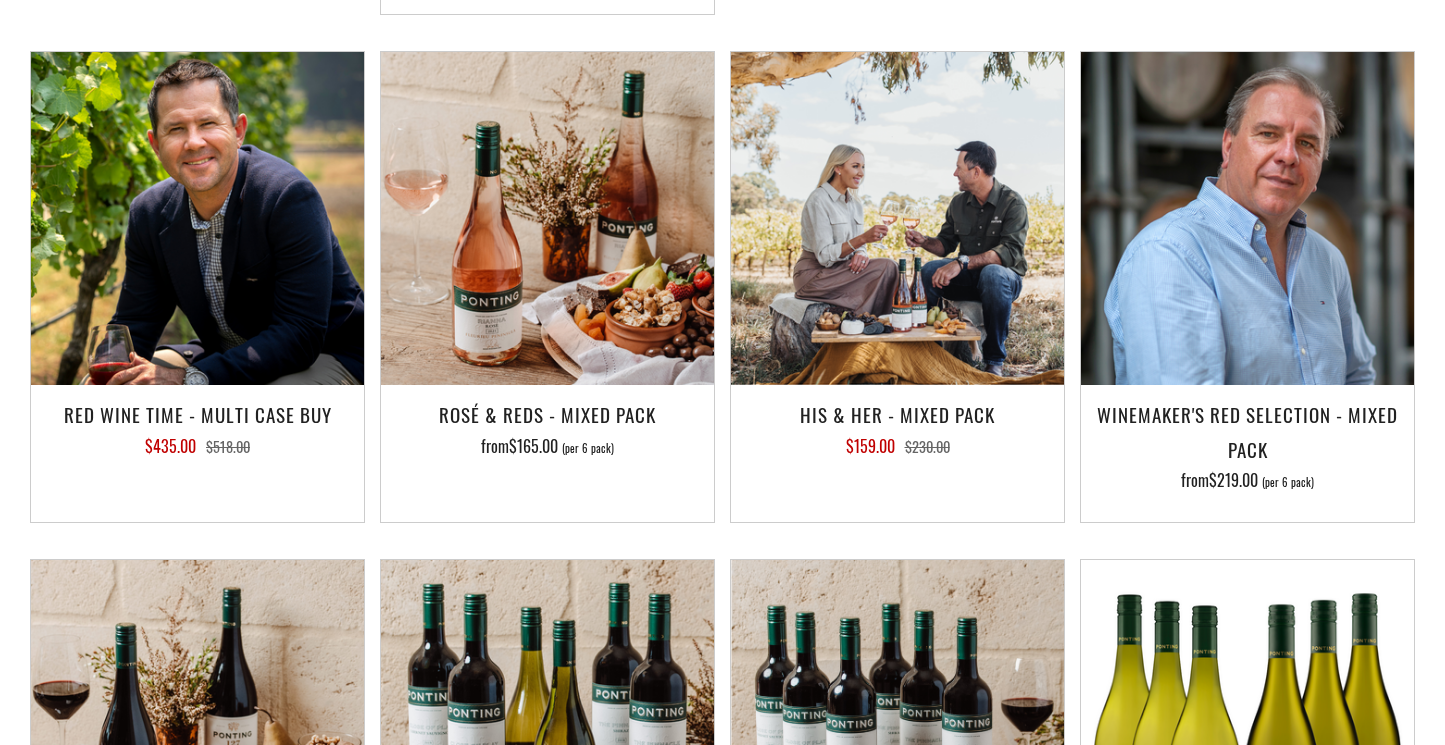 scroll, scrollTop: 2587, scrollLeft: 0, axis: vertical 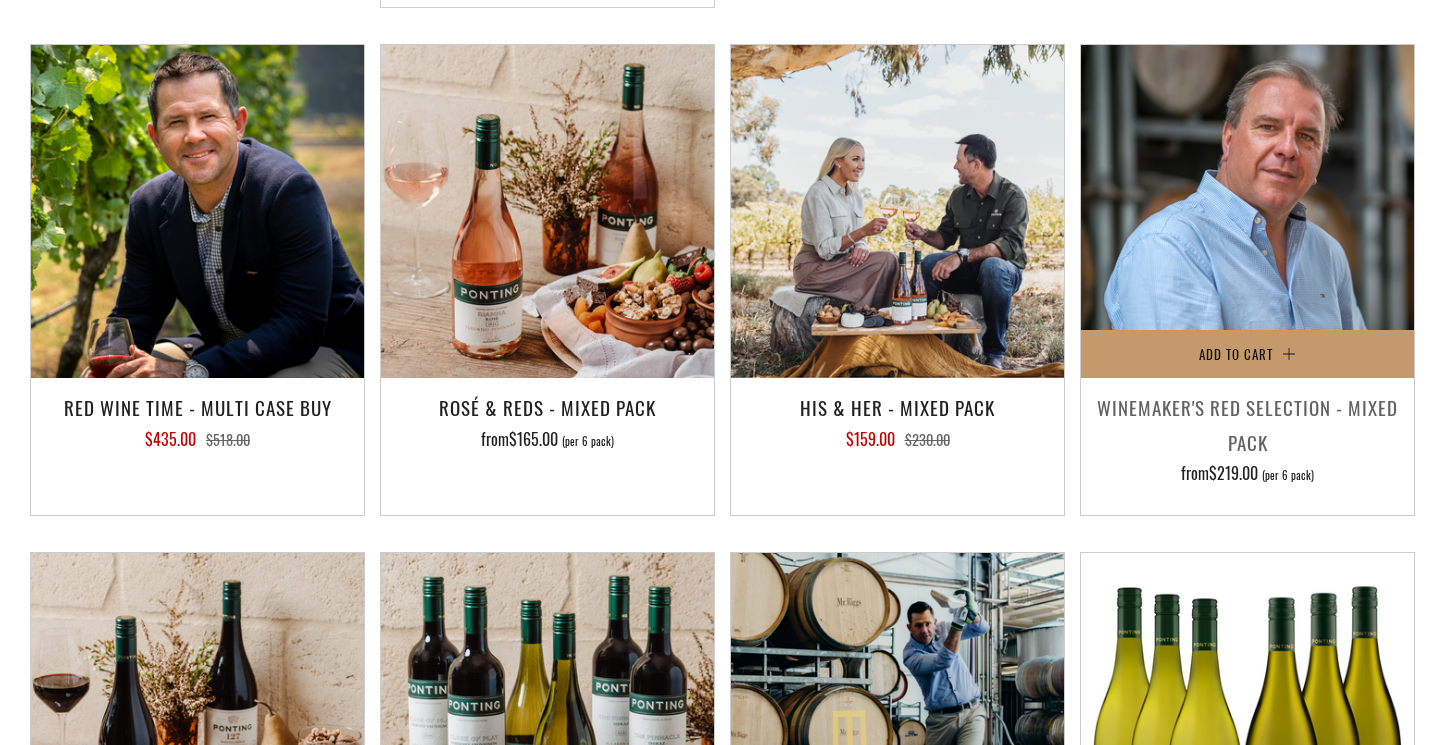 click on "Winemaker's Red Selection - Mixed Pack" at bounding box center [1247, 424] 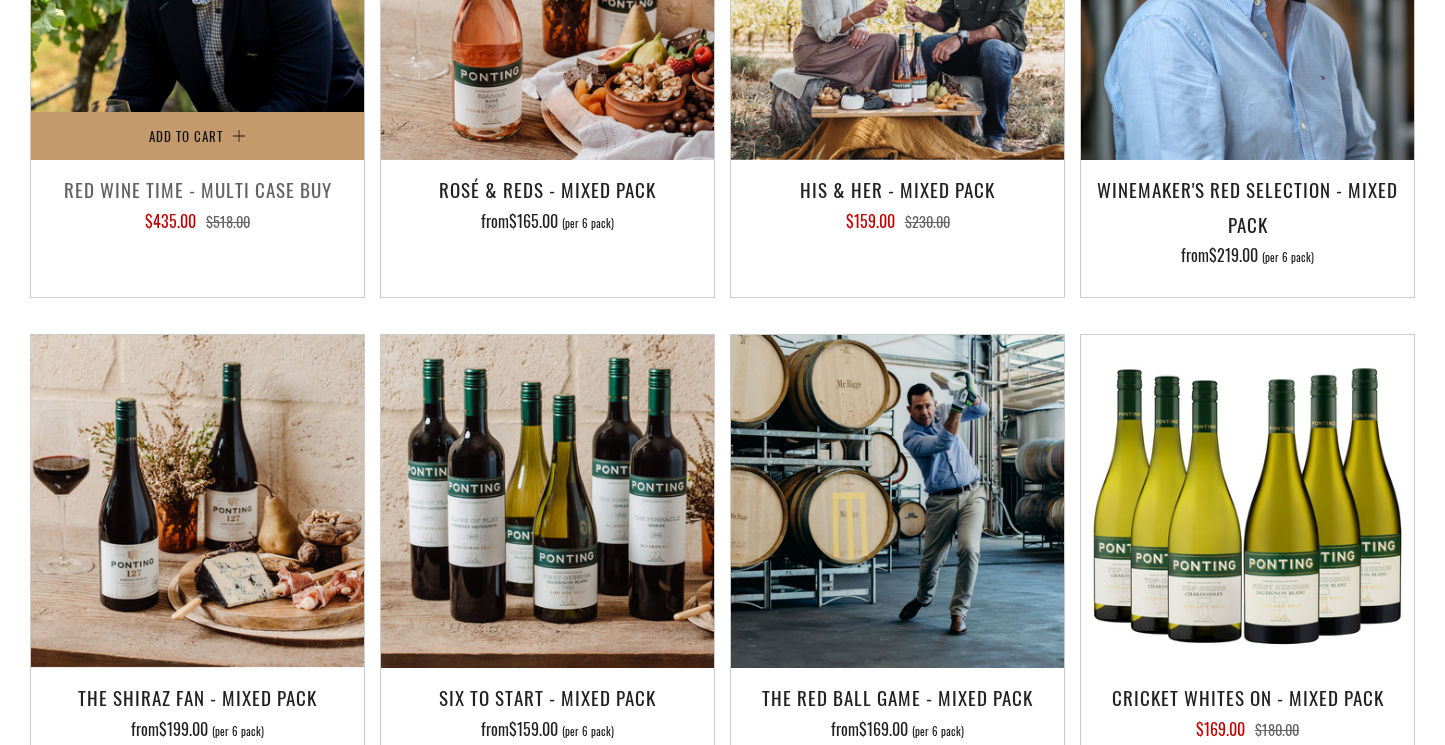 scroll, scrollTop: 2814, scrollLeft: 0, axis: vertical 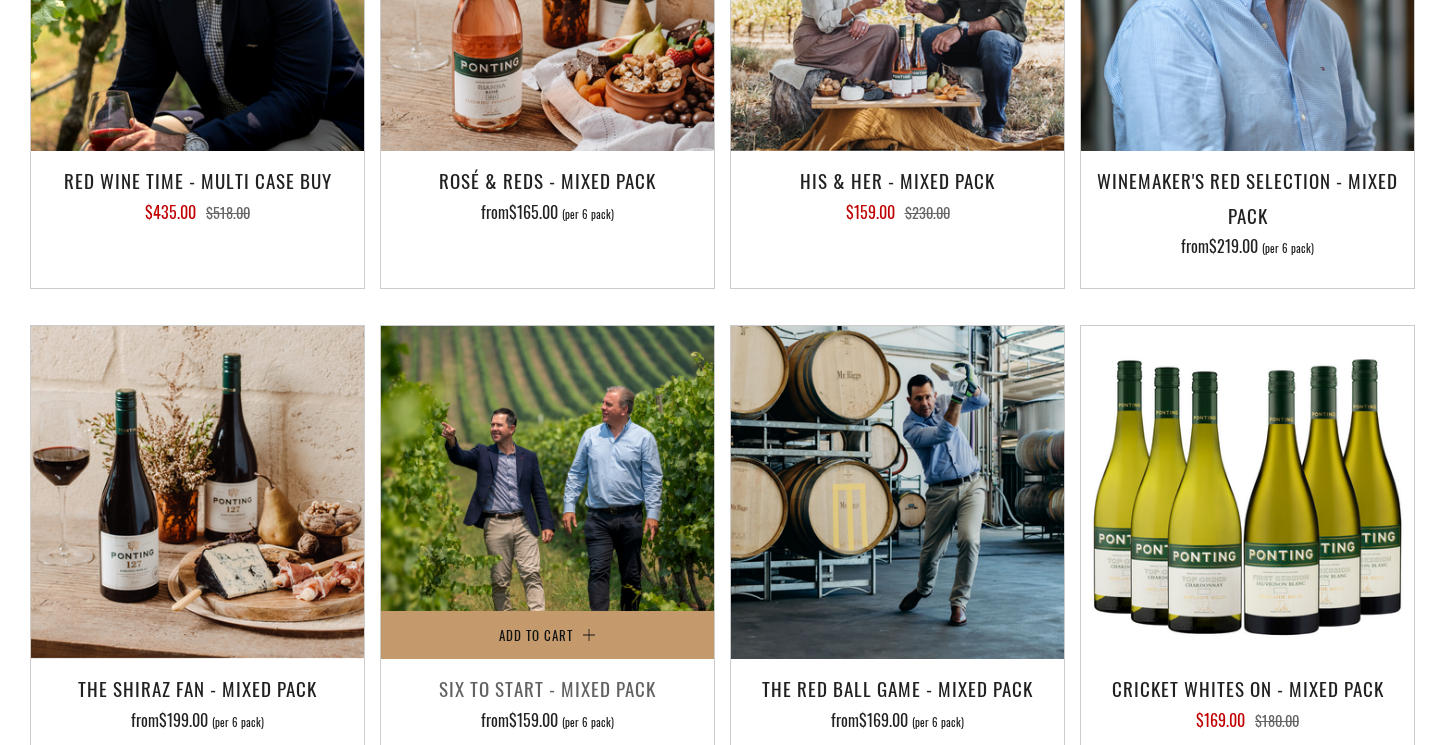 click at bounding box center [547, 492] 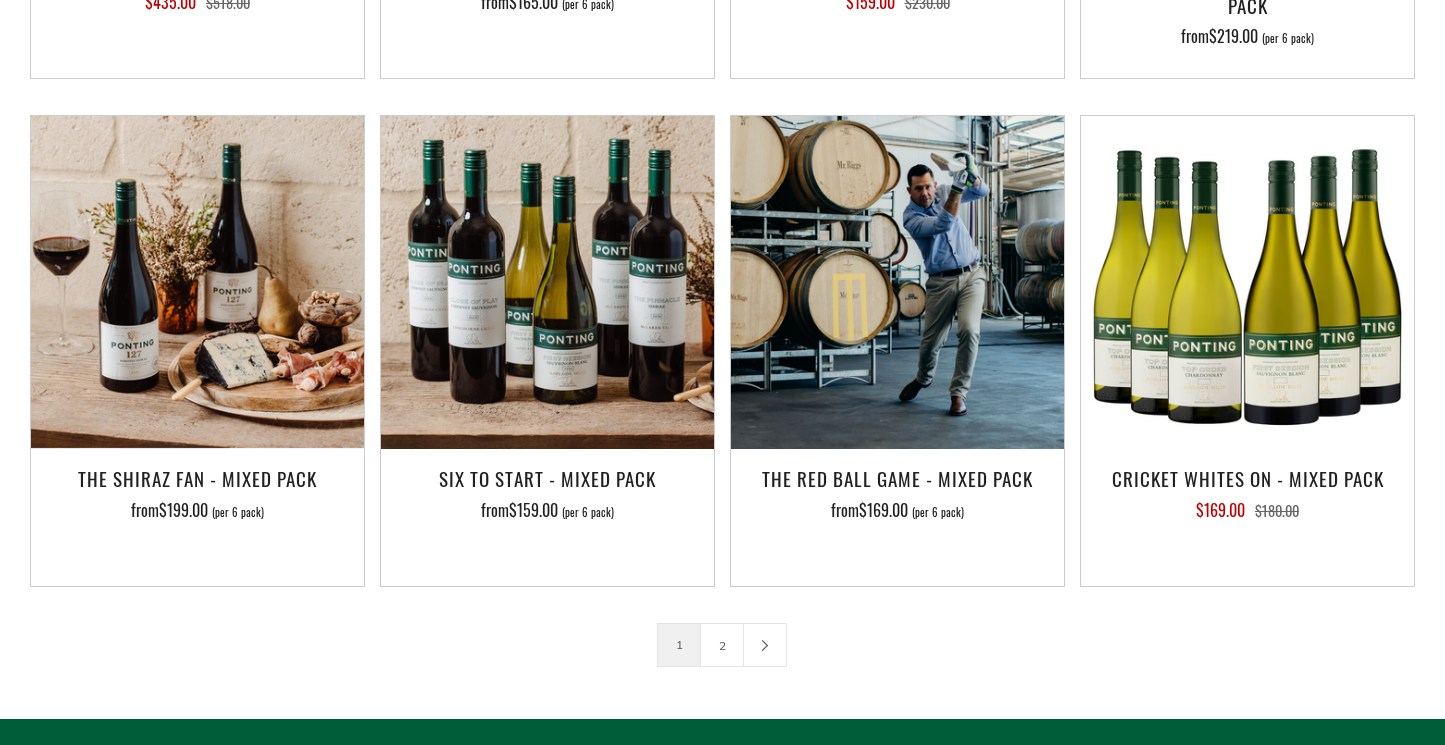 scroll, scrollTop: 2992, scrollLeft: 0, axis: vertical 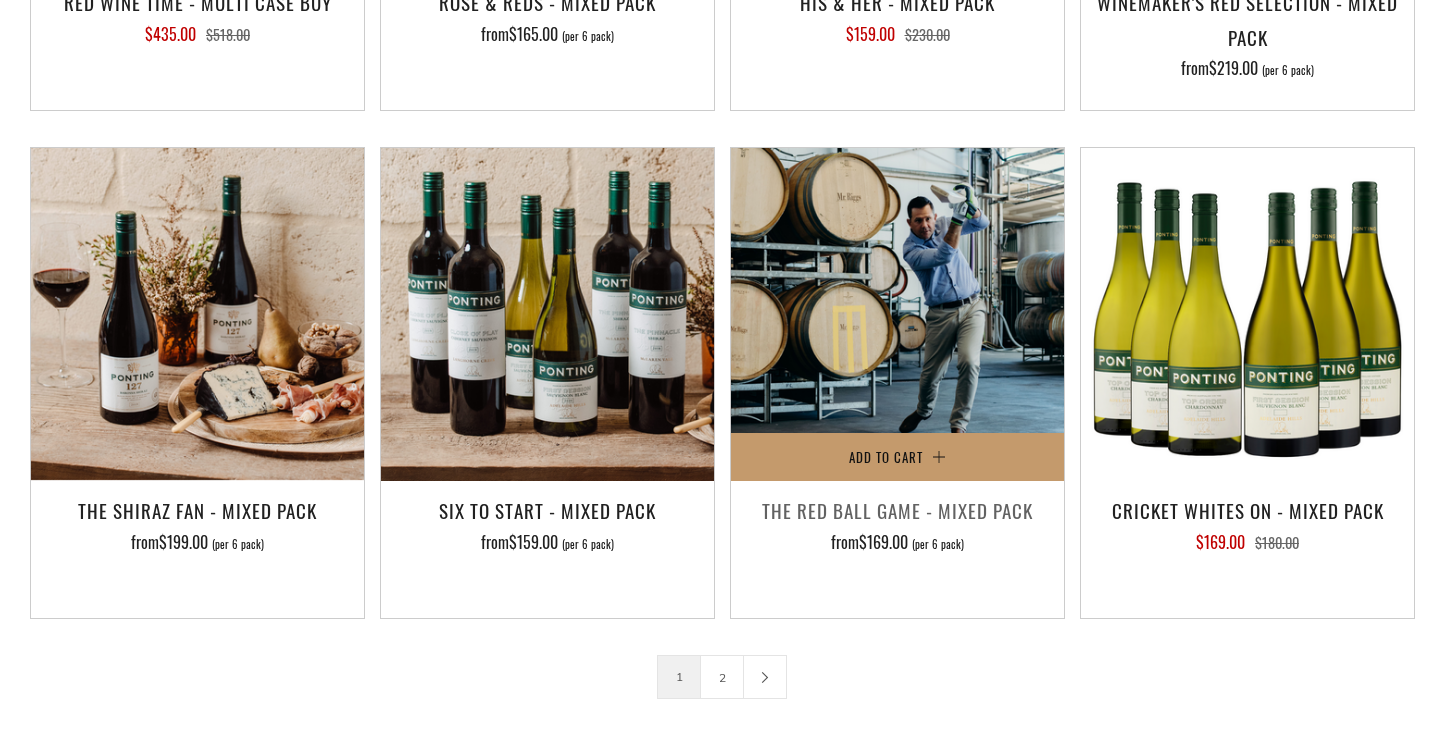 click on "Add to Cart
The Red Ball Game - Mixed Pack
from   $169.00
(per 6 pack)" at bounding box center (897, 383) 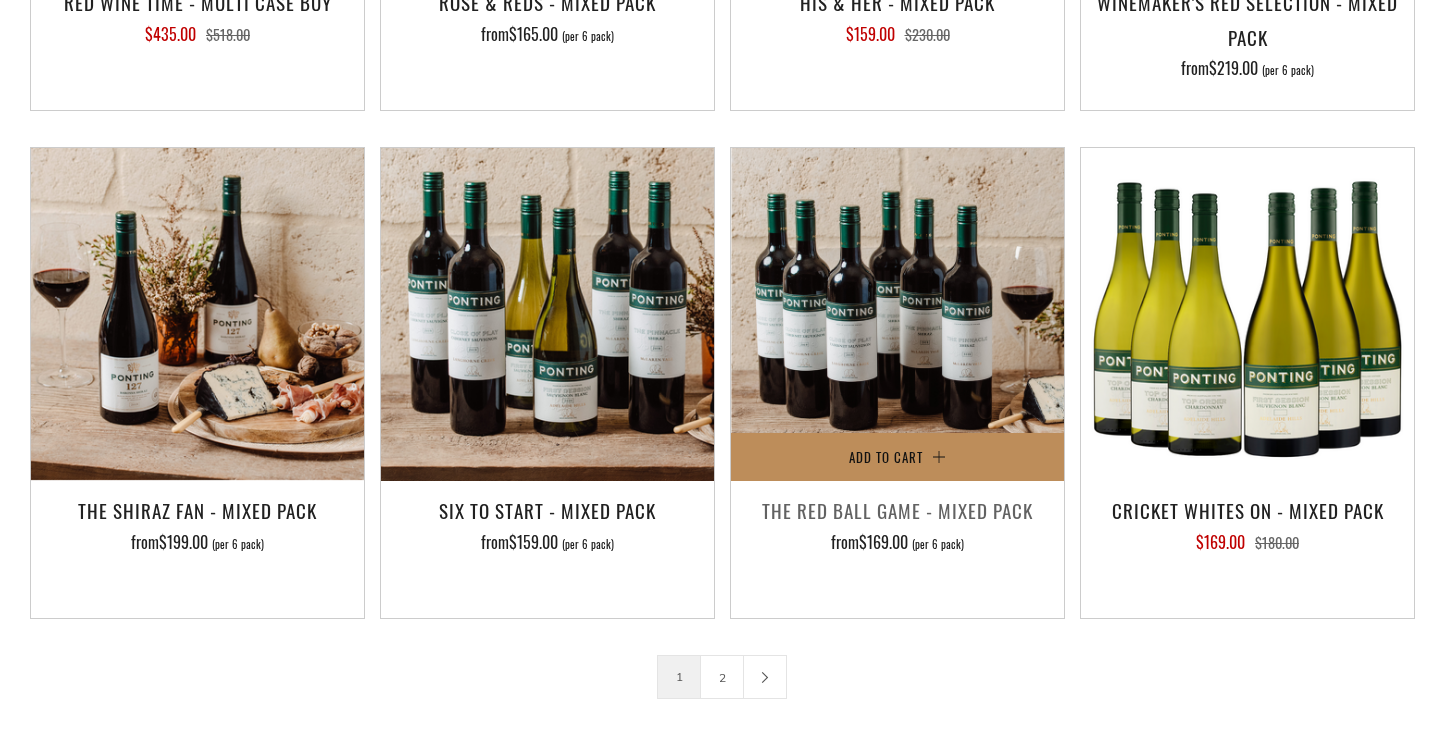 click on "Add to Cart" at bounding box center (897, 457) 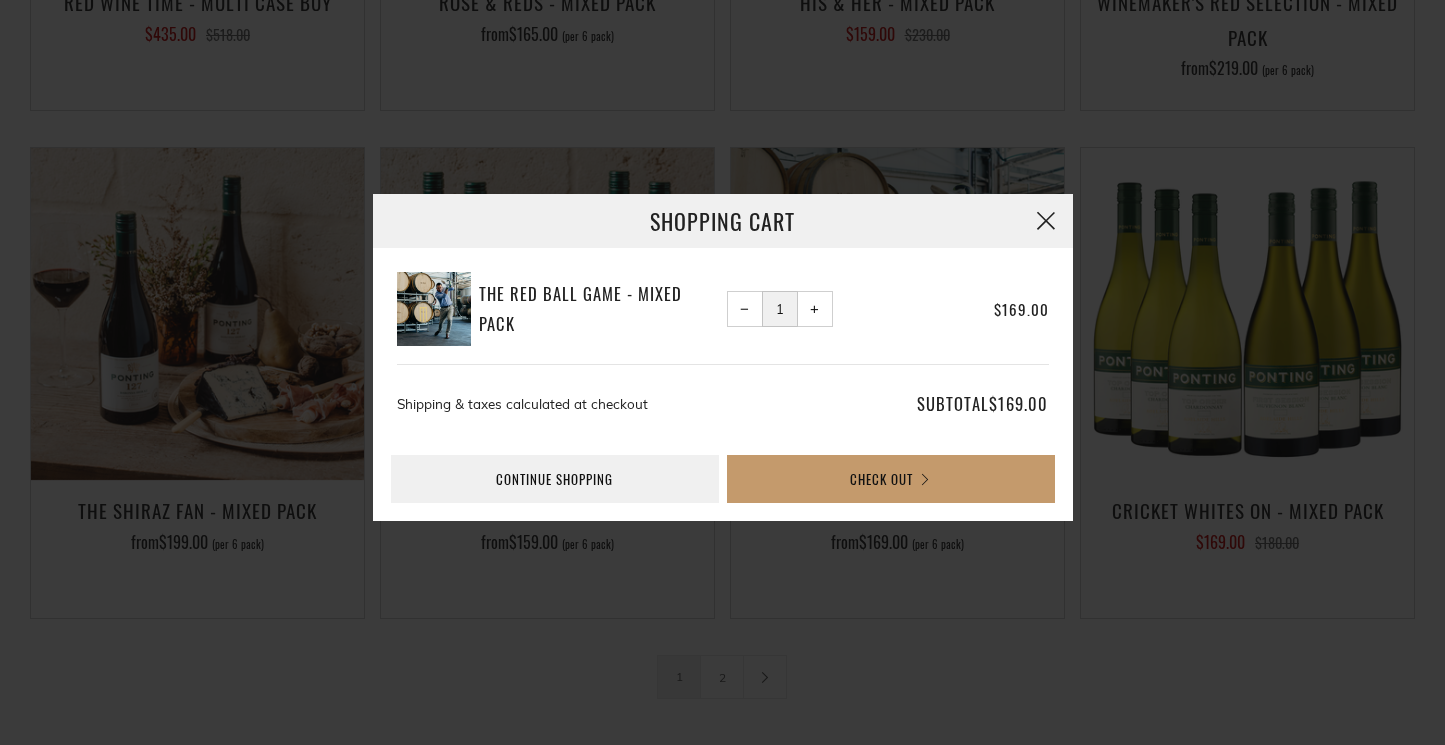 click at bounding box center (1046, 220) 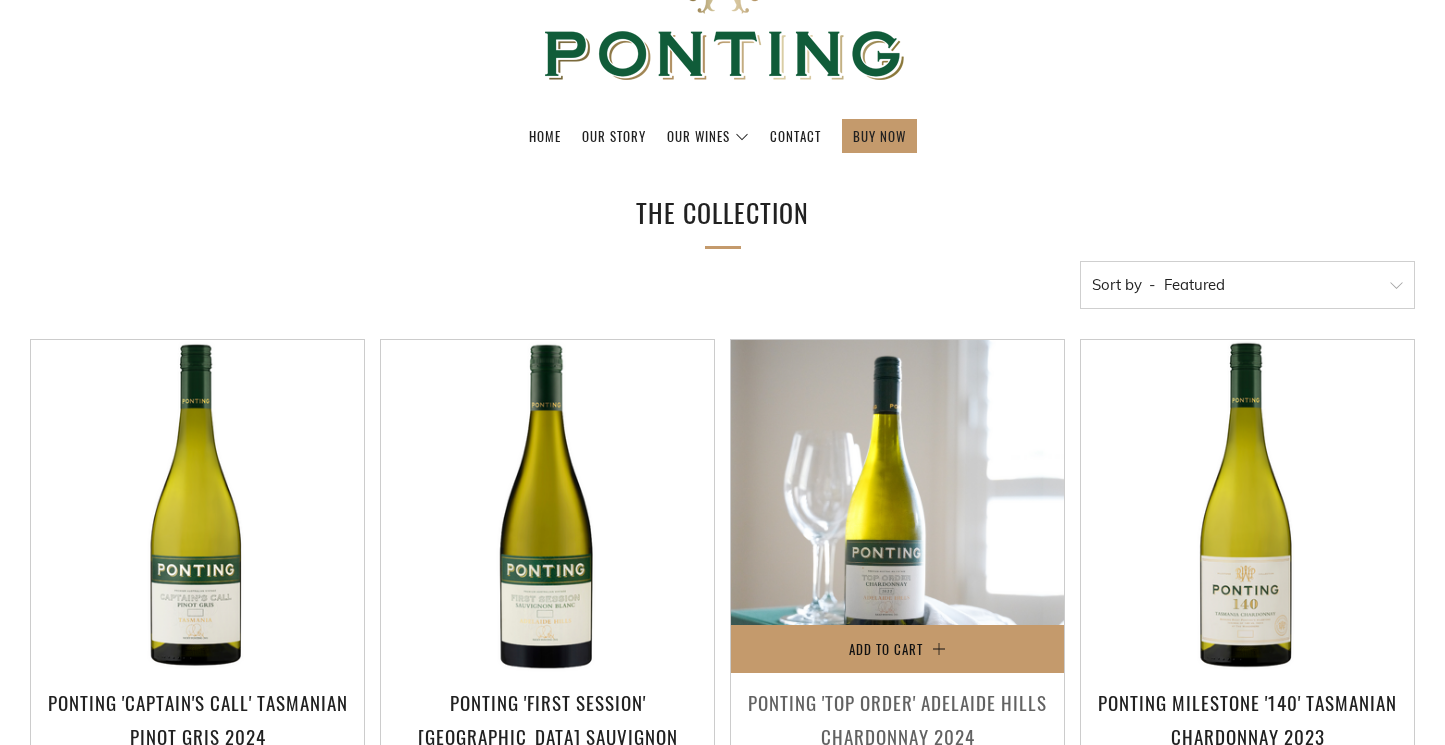 scroll, scrollTop: 151, scrollLeft: 0, axis: vertical 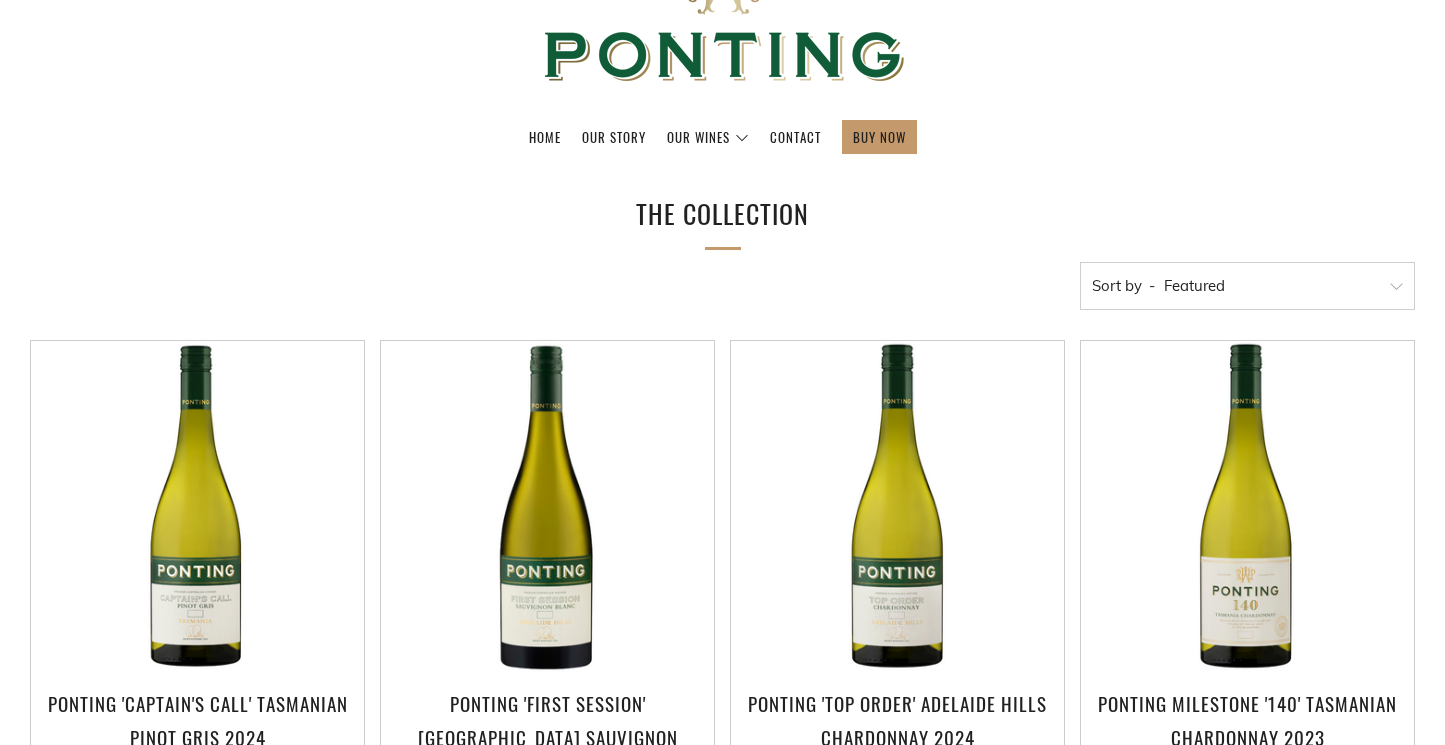 select on "price-descending" 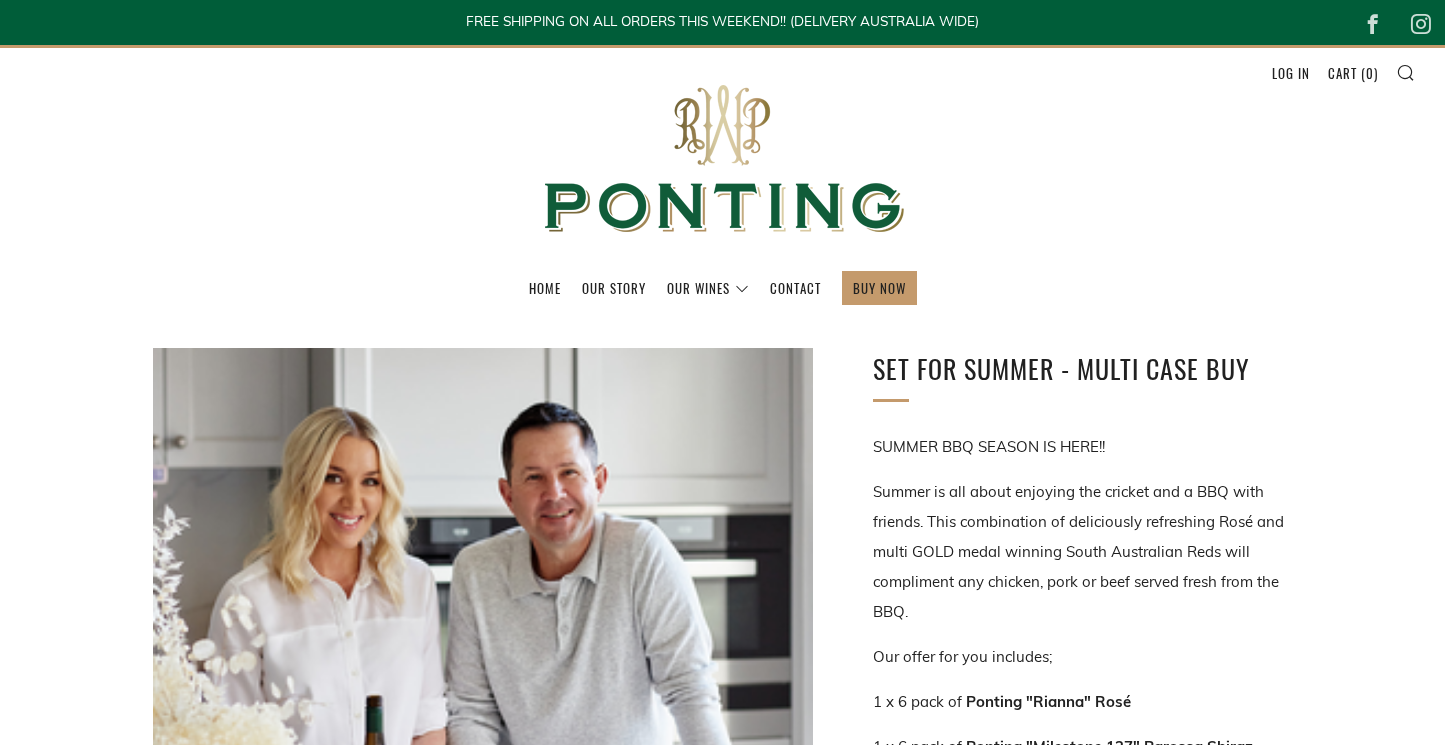 scroll, scrollTop: 0, scrollLeft: 0, axis: both 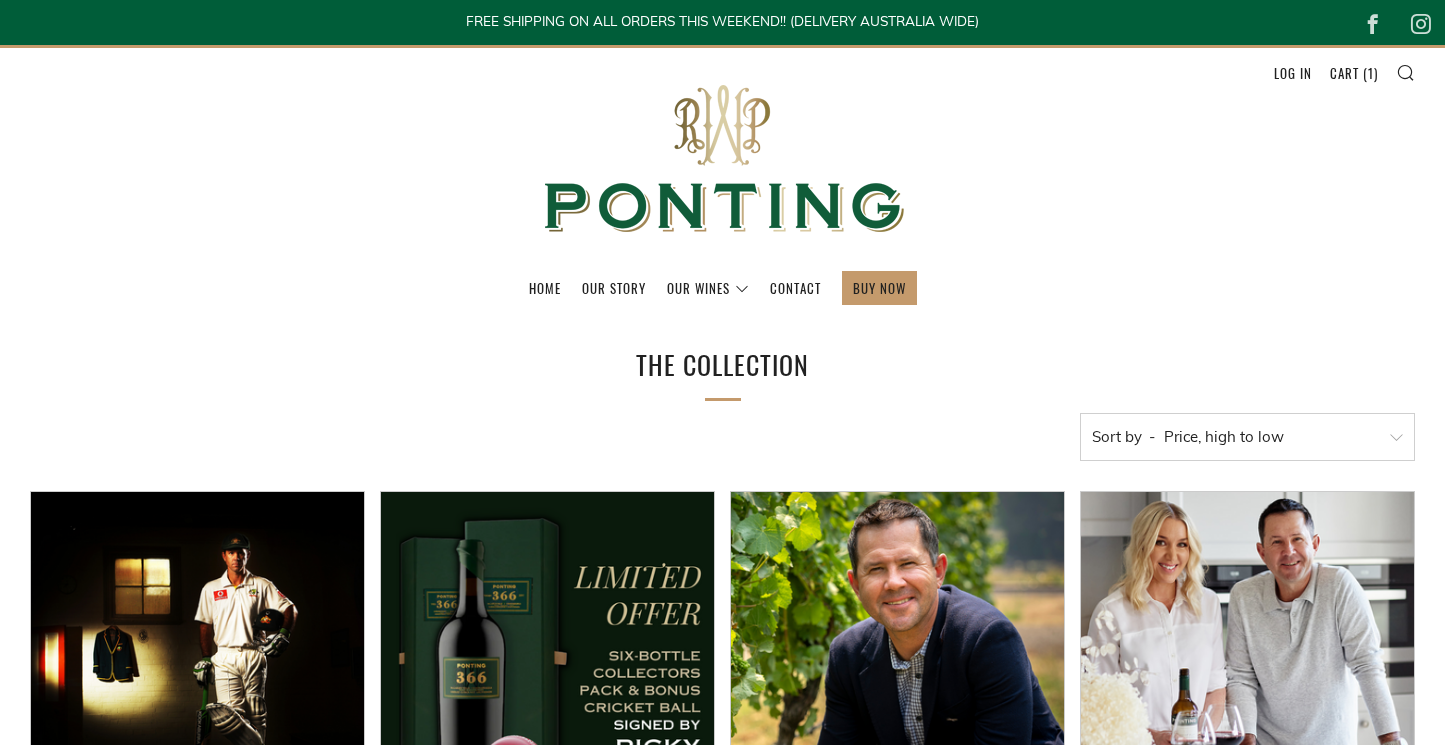 select on "price-descending" 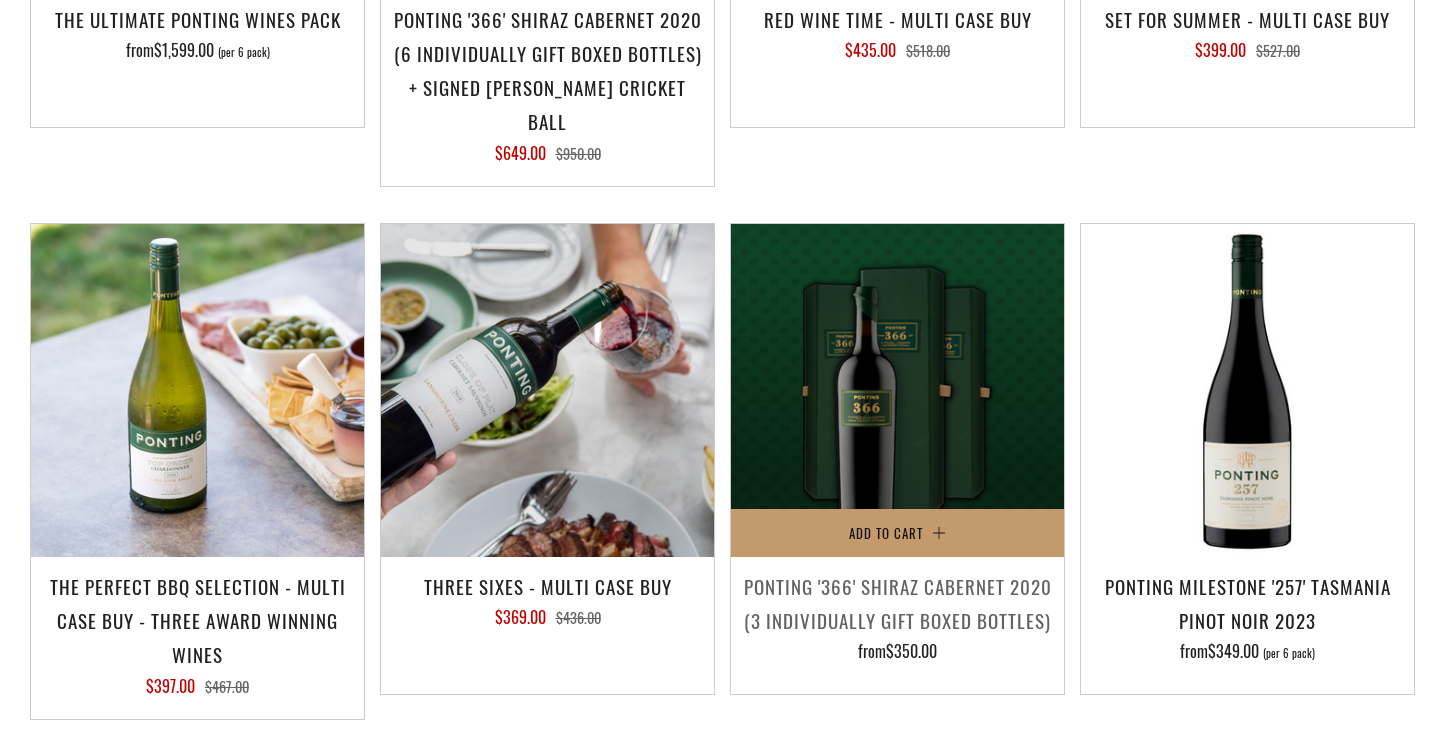 scroll, scrollTop: 848, scrollLeft: 0, axis: vertical 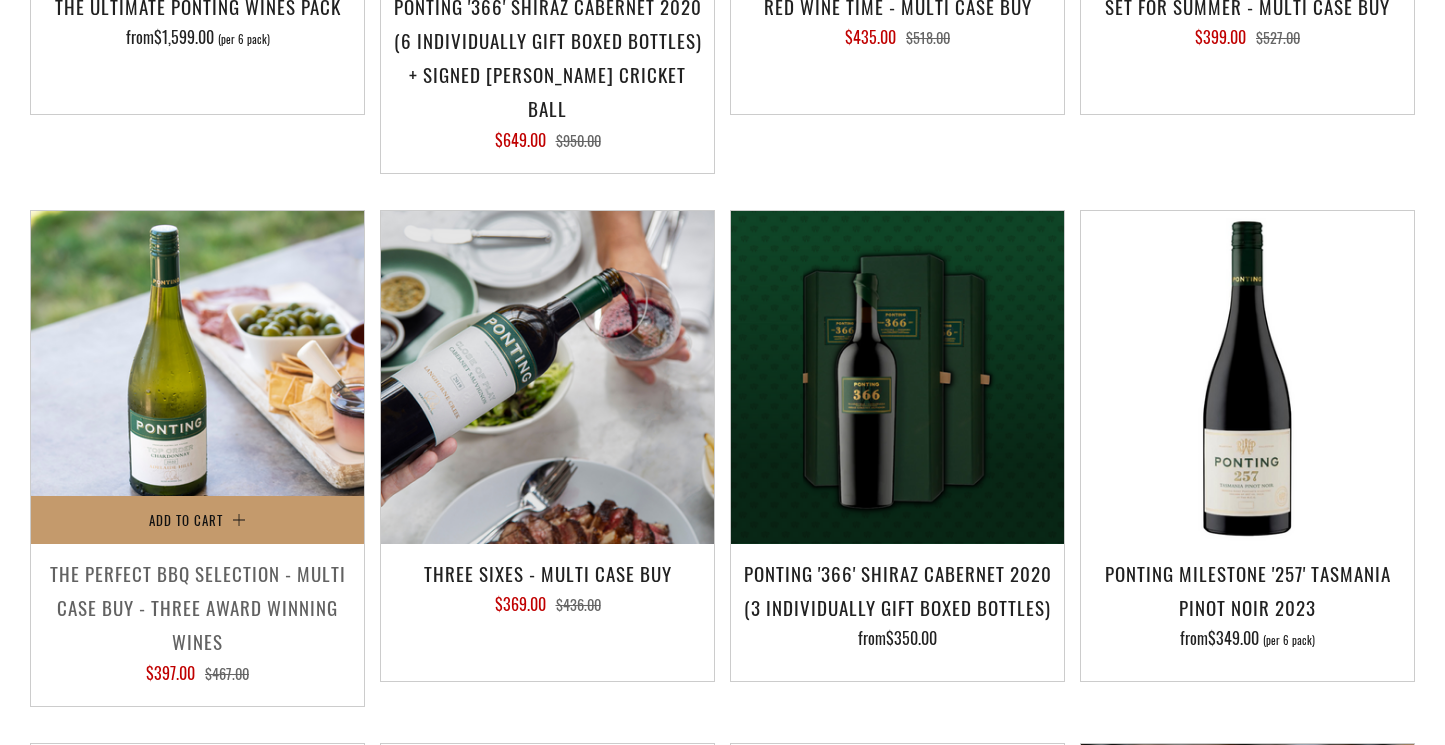 click on "The perfect BBQ selection - MULTI CASE BUY - Three award winning wines" at bounding box center (197, 607) 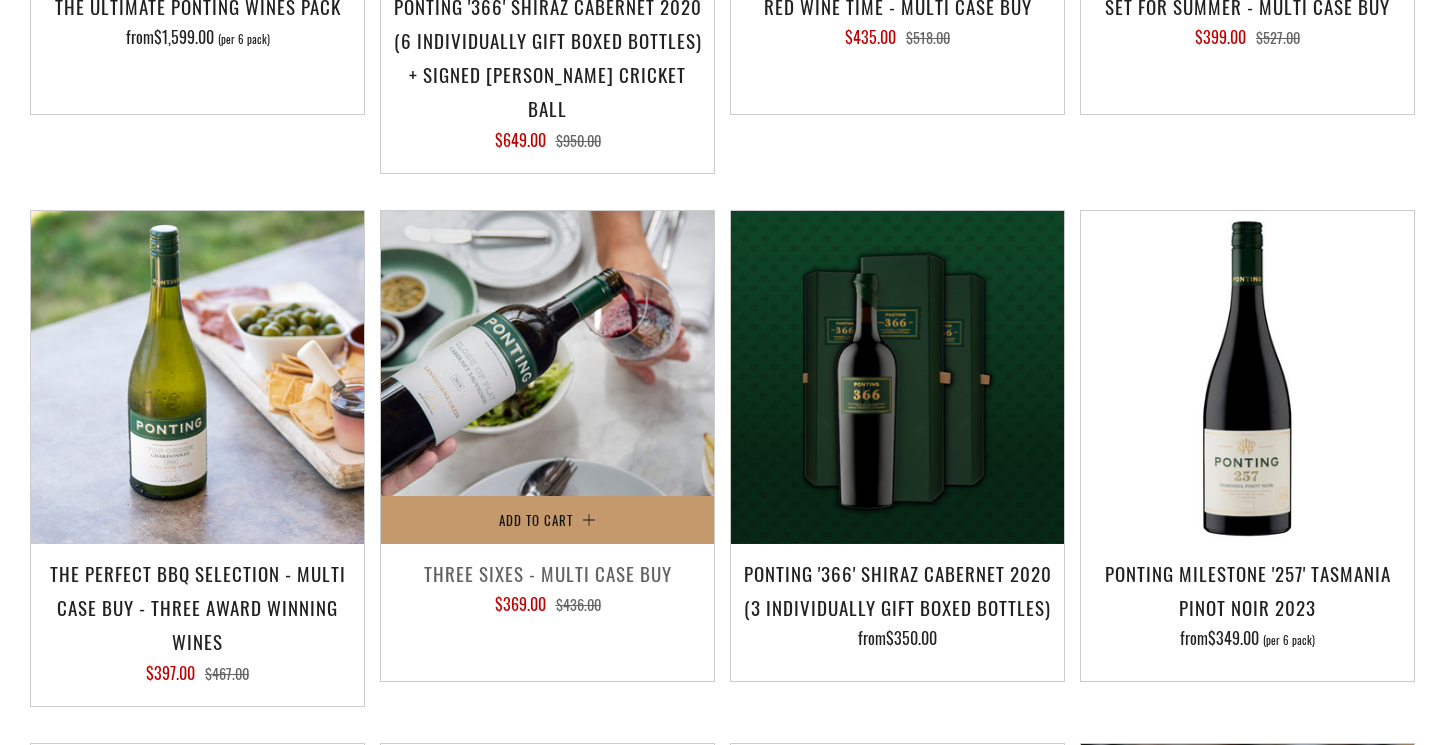 click on "Three Sixes - Multi Case Buy" at bounding box center (547, 573) 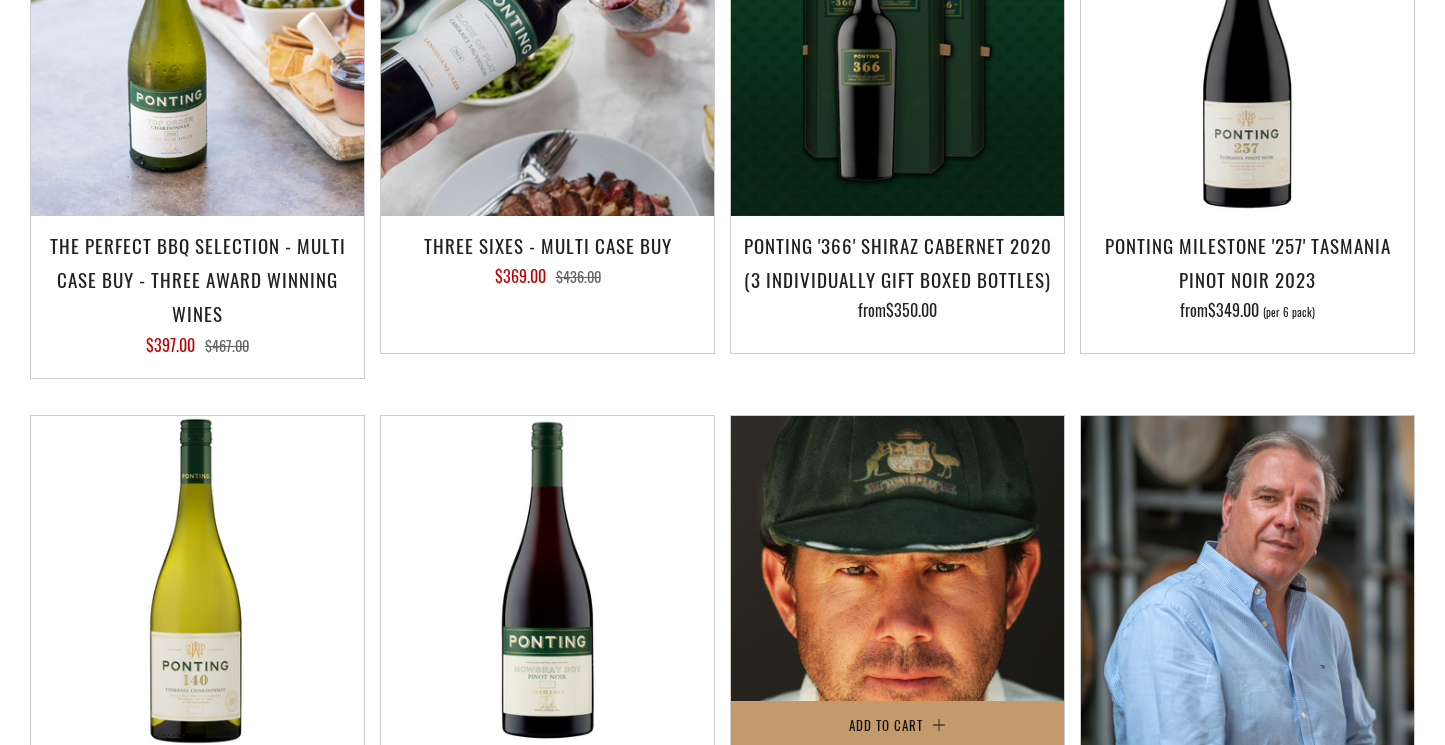 scroll, scrollTop: 1417, scrollLeft: 0, axis: vertical 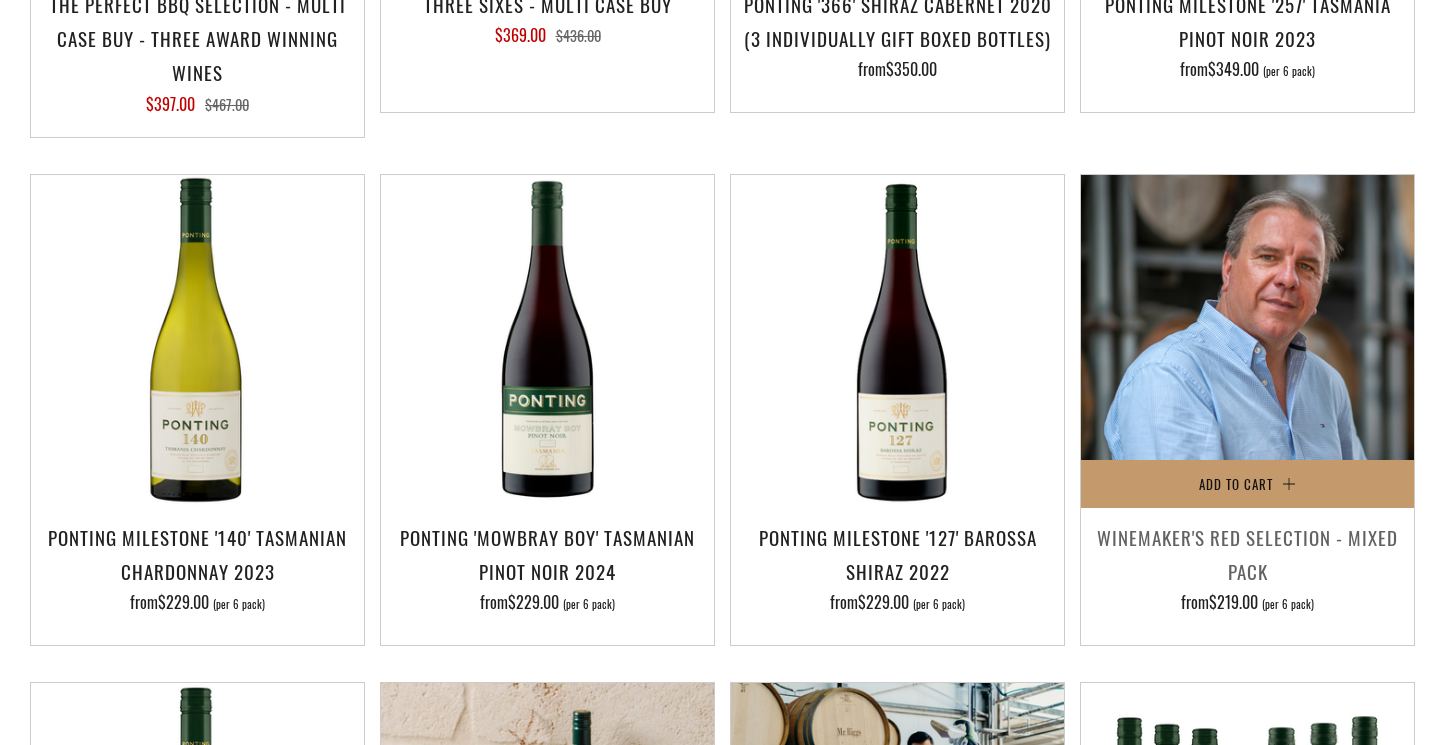 click on "Winemaker's Red Selection - Mixed Pack" at bounding box center [1247, 554] 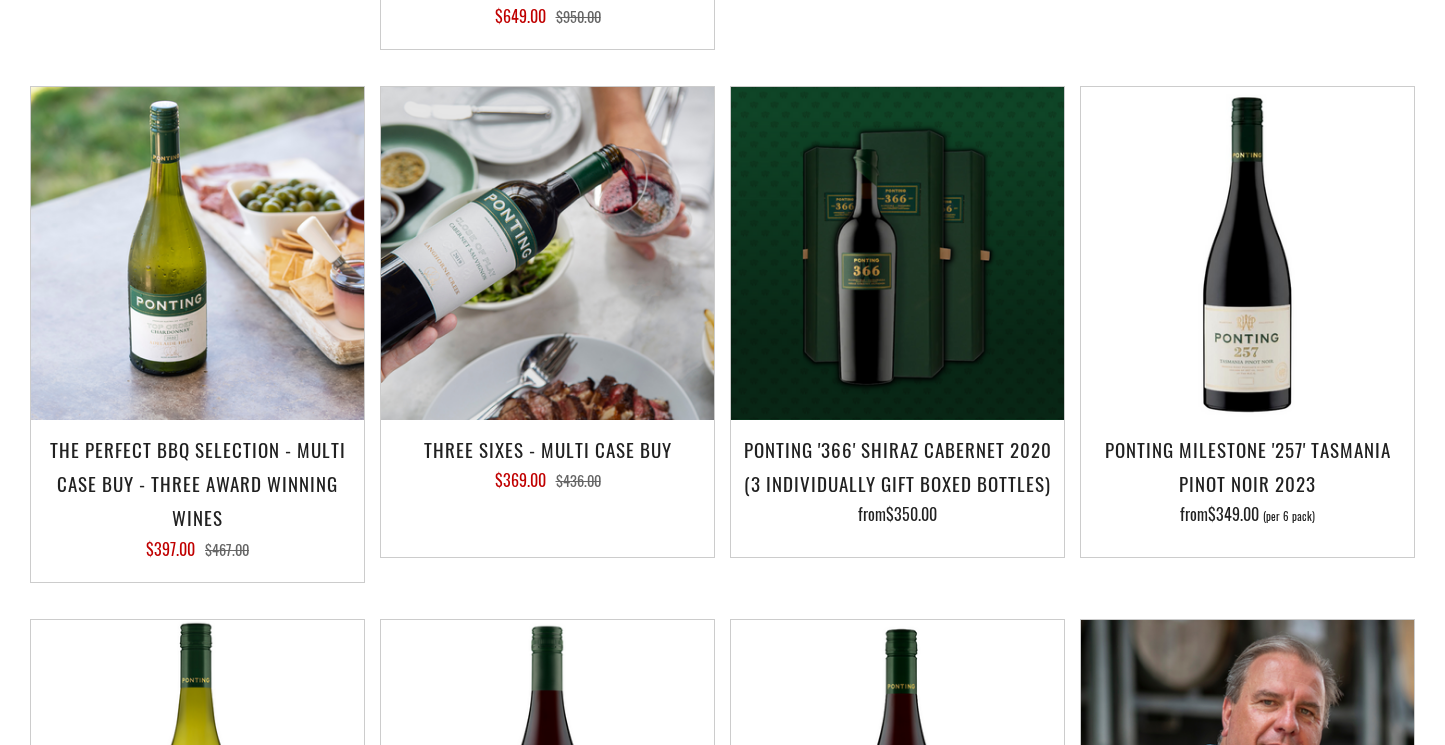 scroll, scrollTop: 970, scrollLeft: 0, axis: vertical 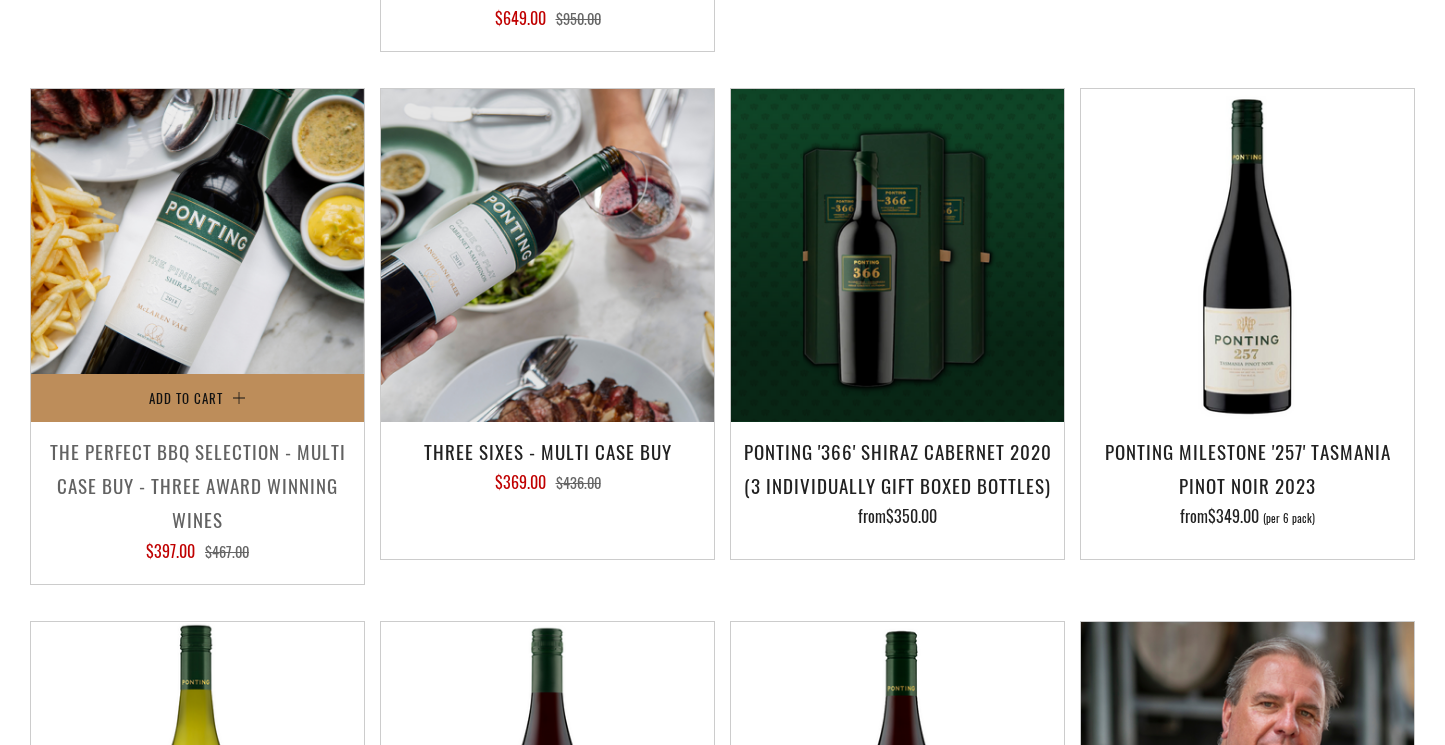 click on "Add to Cart" at bounding box center [197, 398] 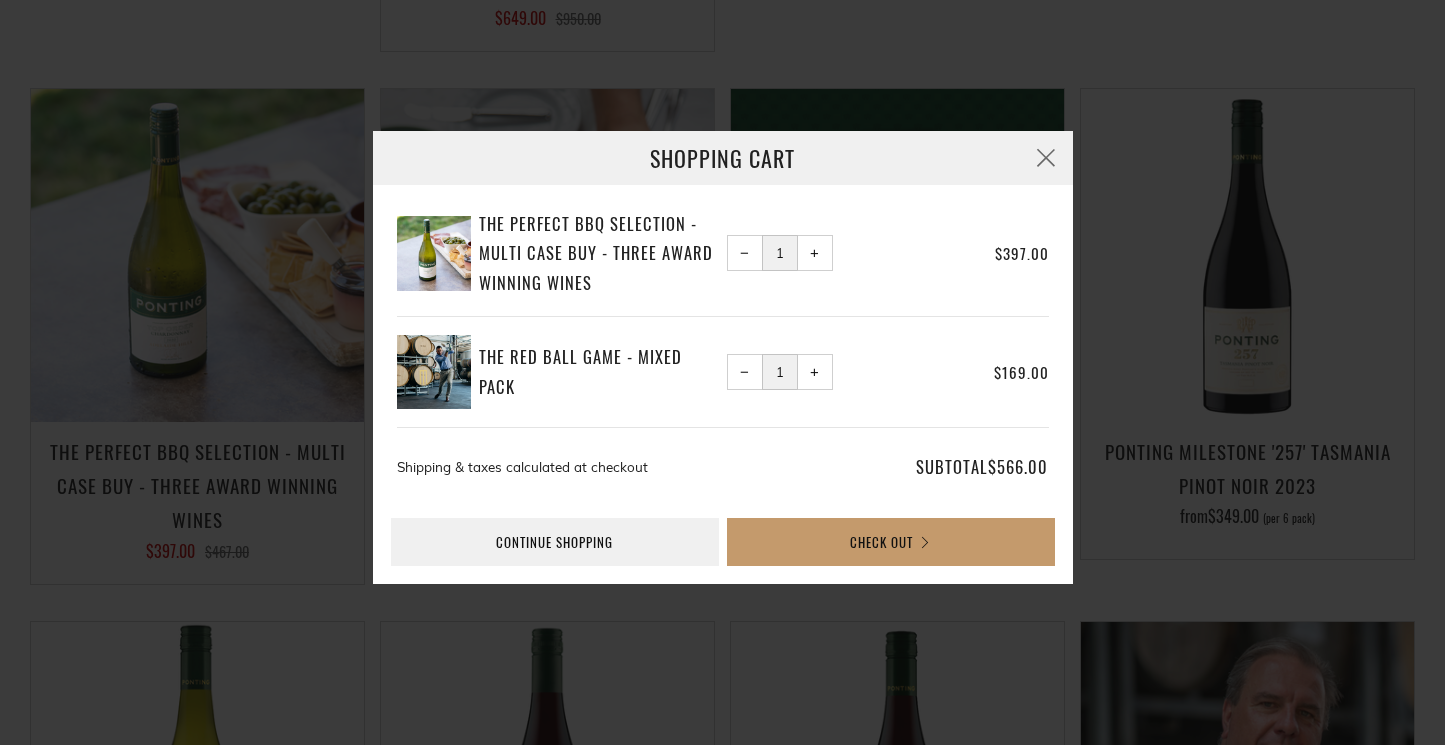 click on "−" at bounding box center (744, 253) 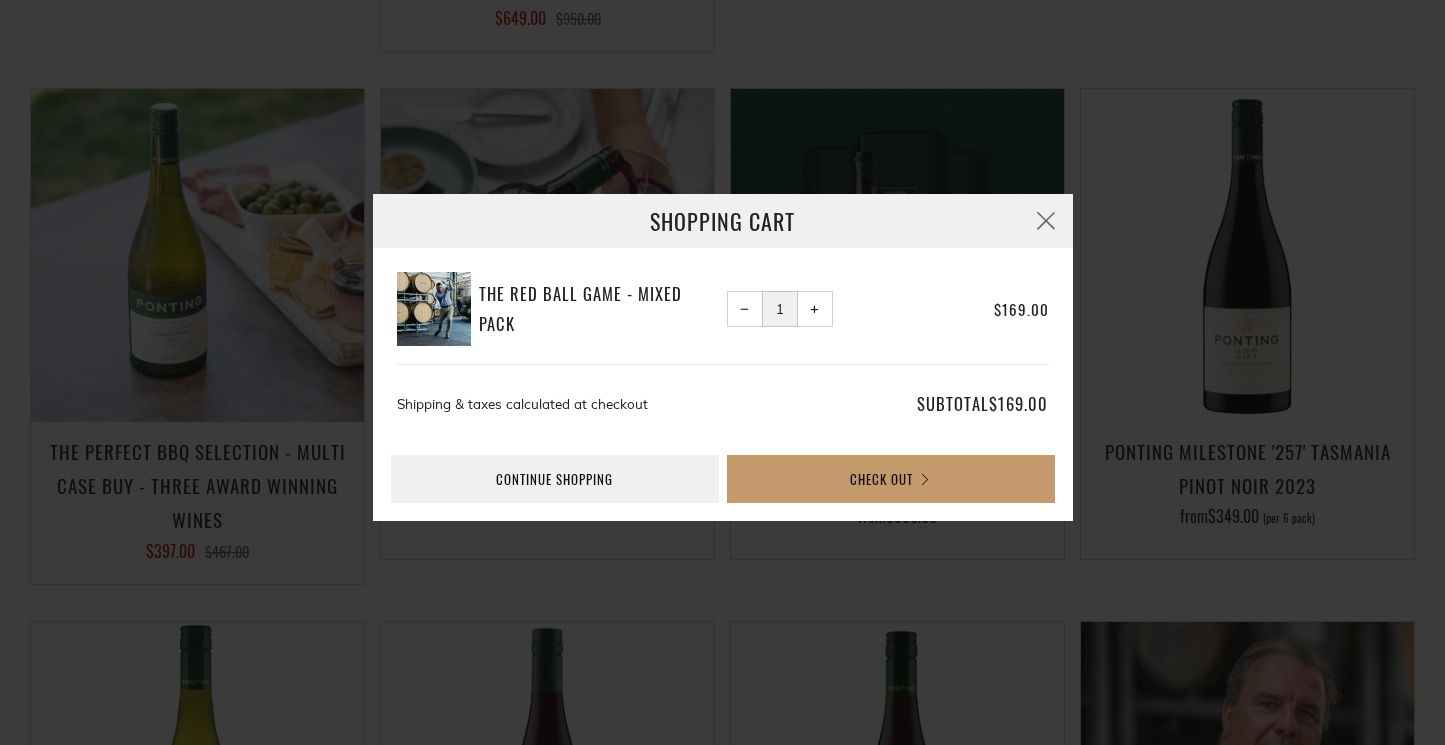 click on "−" at bounding box center [744, 309] 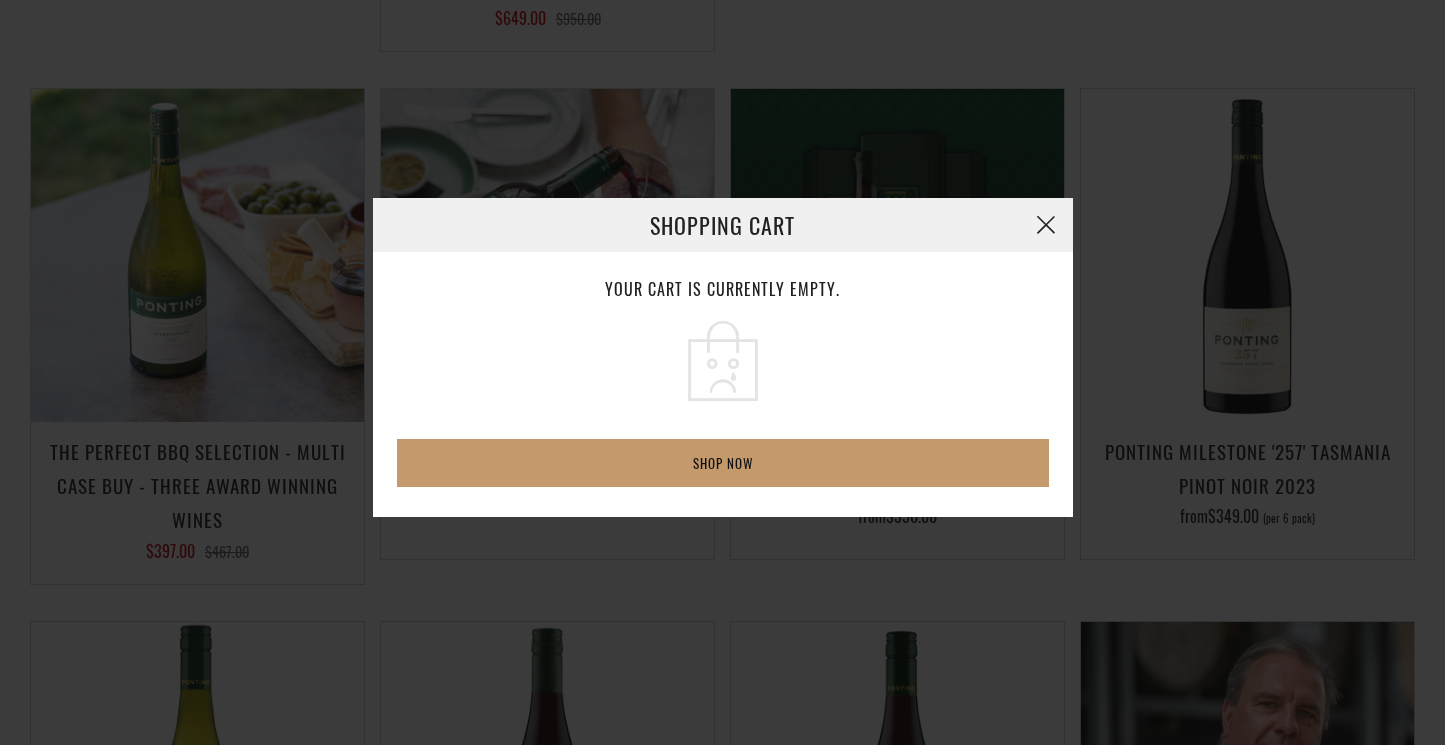 click at bounding box center [1046, 224] 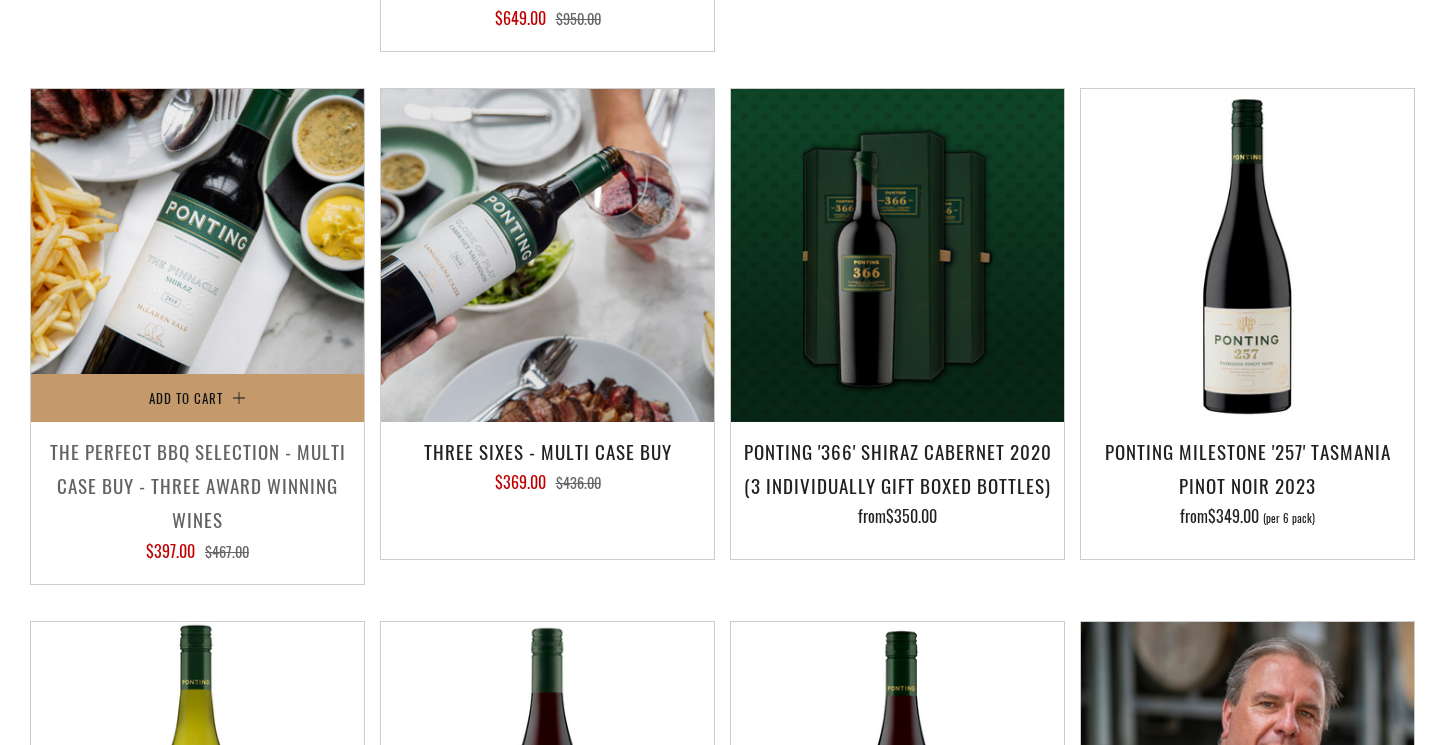 click at bounding box center [197, 255] 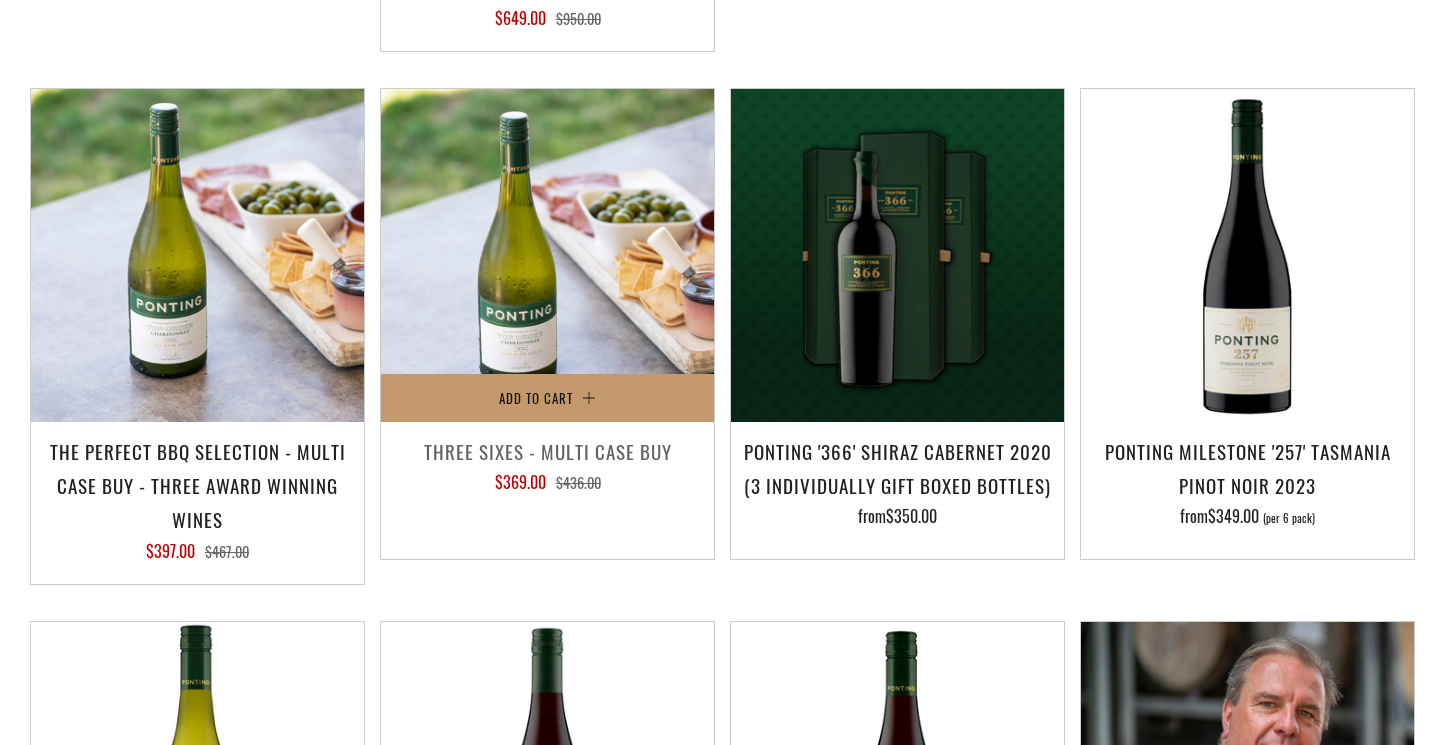 click at bounding box center (547, 255) 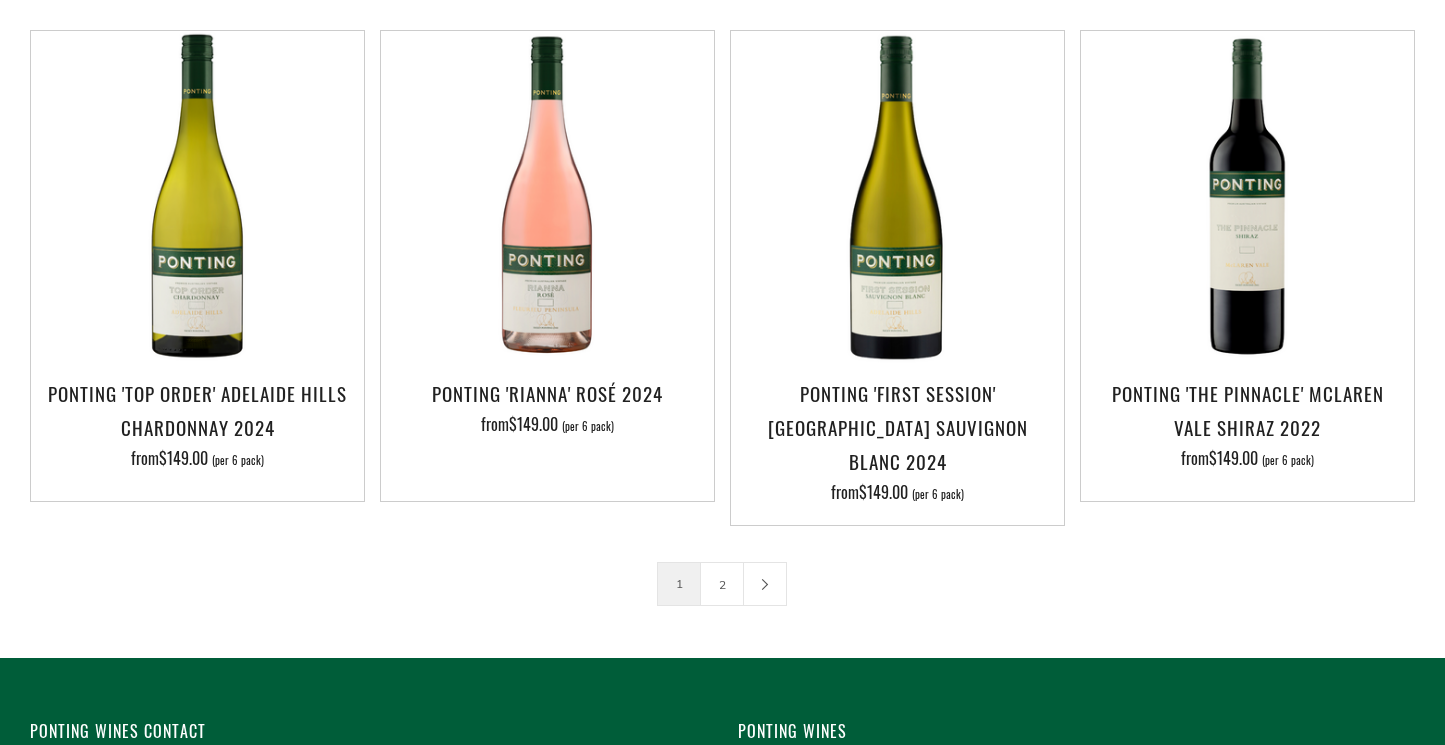 scroll, scrollTop: 3095, scrollLeft: 0, axis: vertical 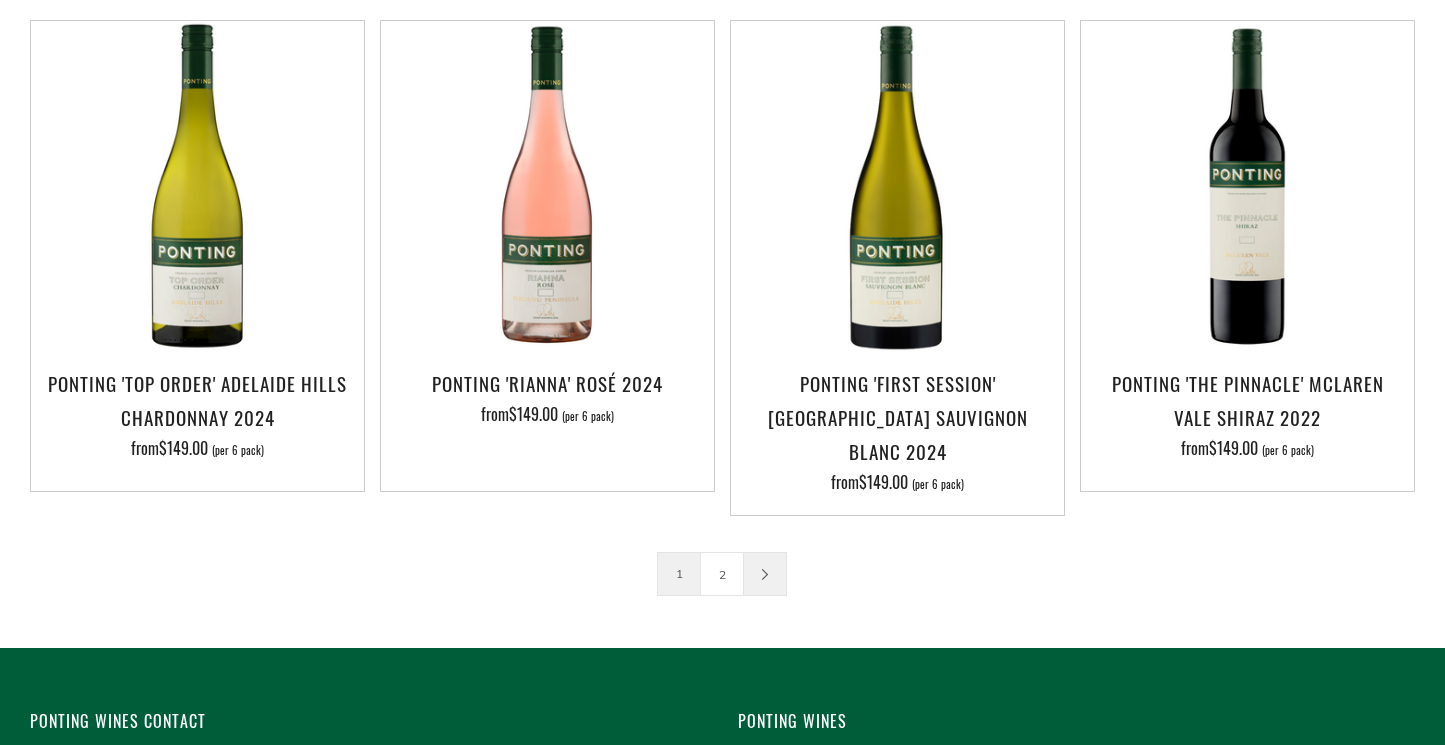click at bounding box center [765, 574] 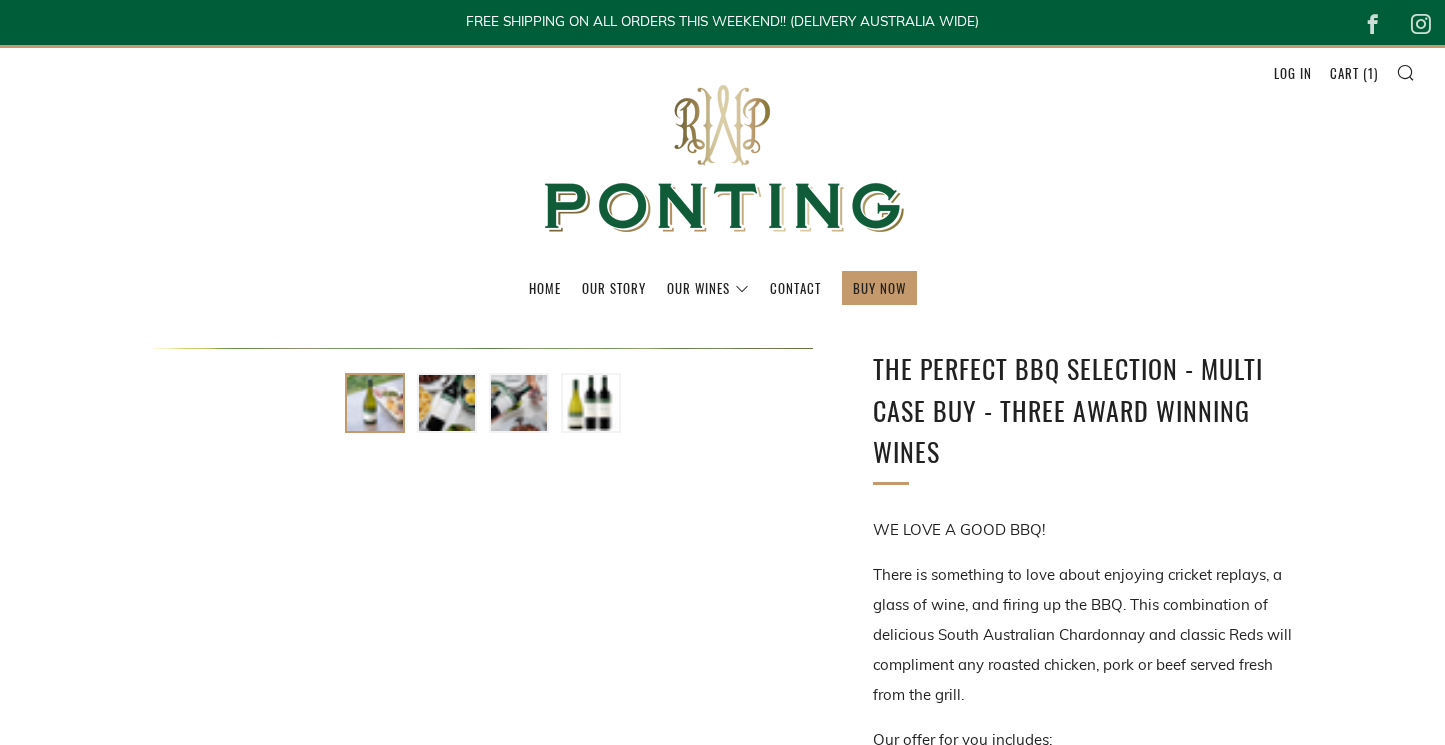 scroll, scrollTop: 0, scrollLeft: 0, axis: both 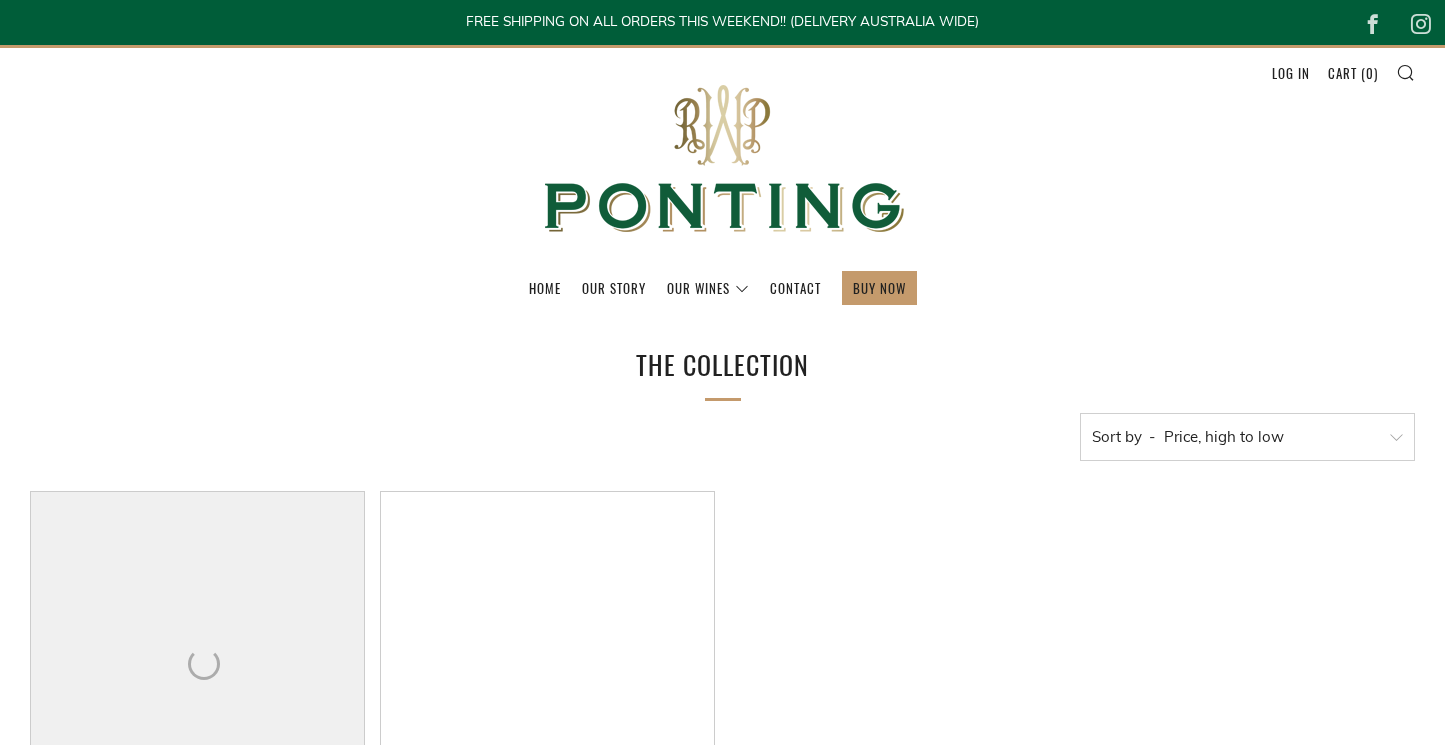 select on "price-descending" 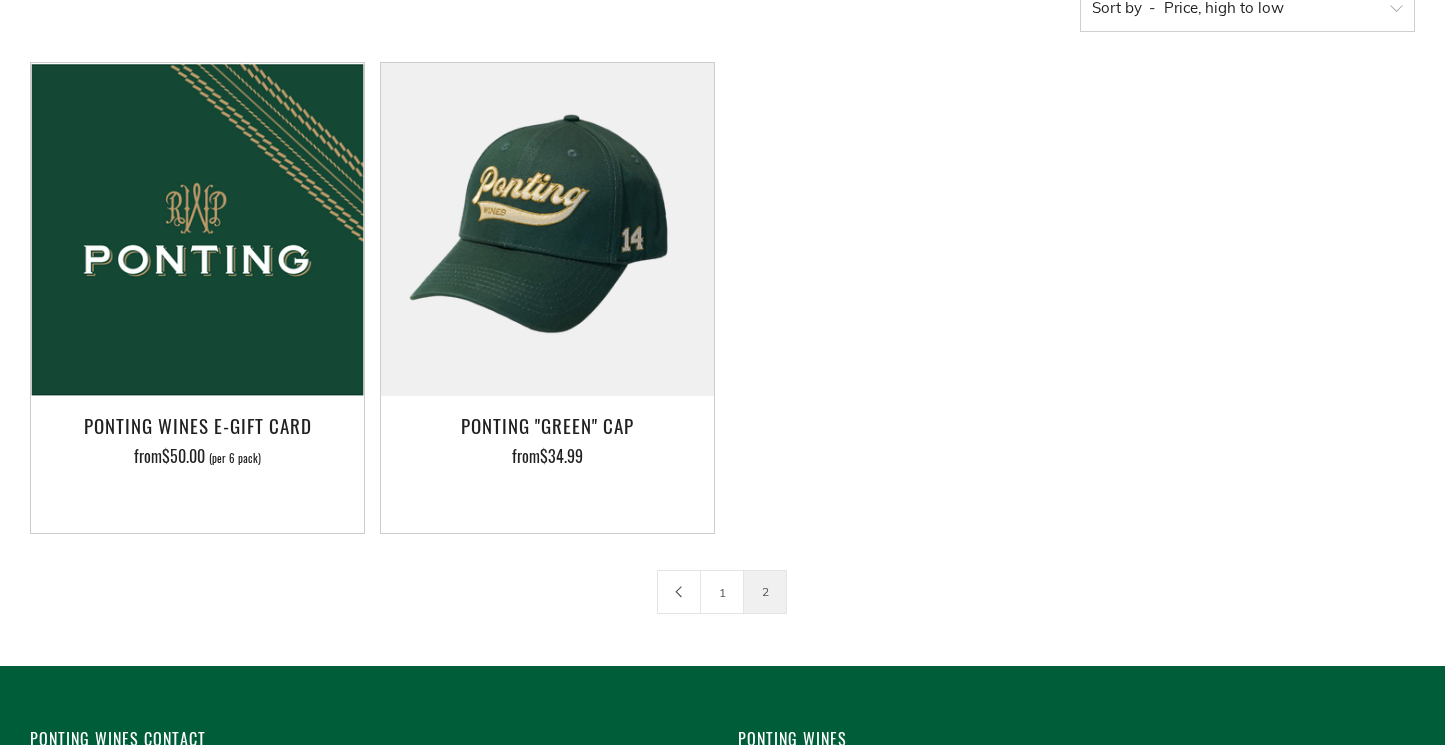 scroll, scrollTop: 399, scrollLeft: 0, axis: vertical 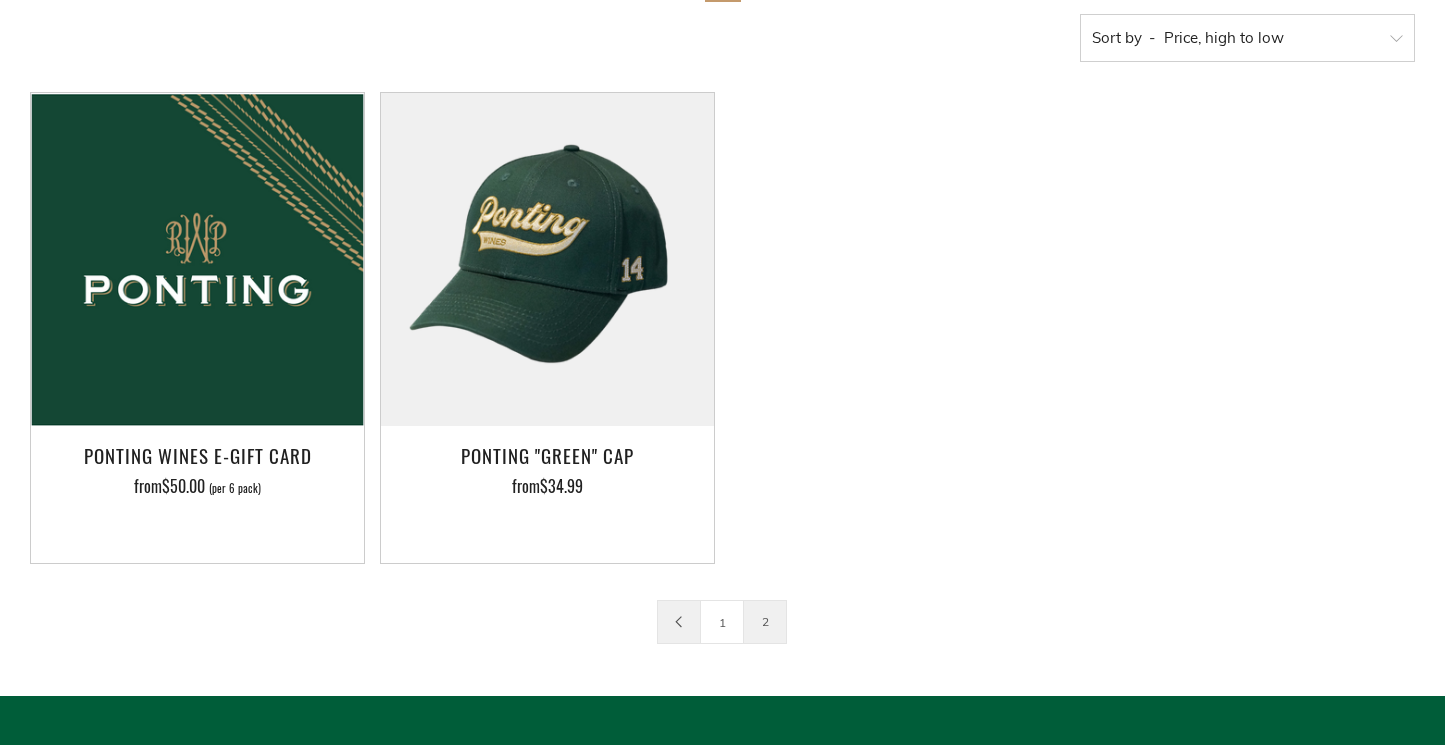 click at bounding box center (679, 622) 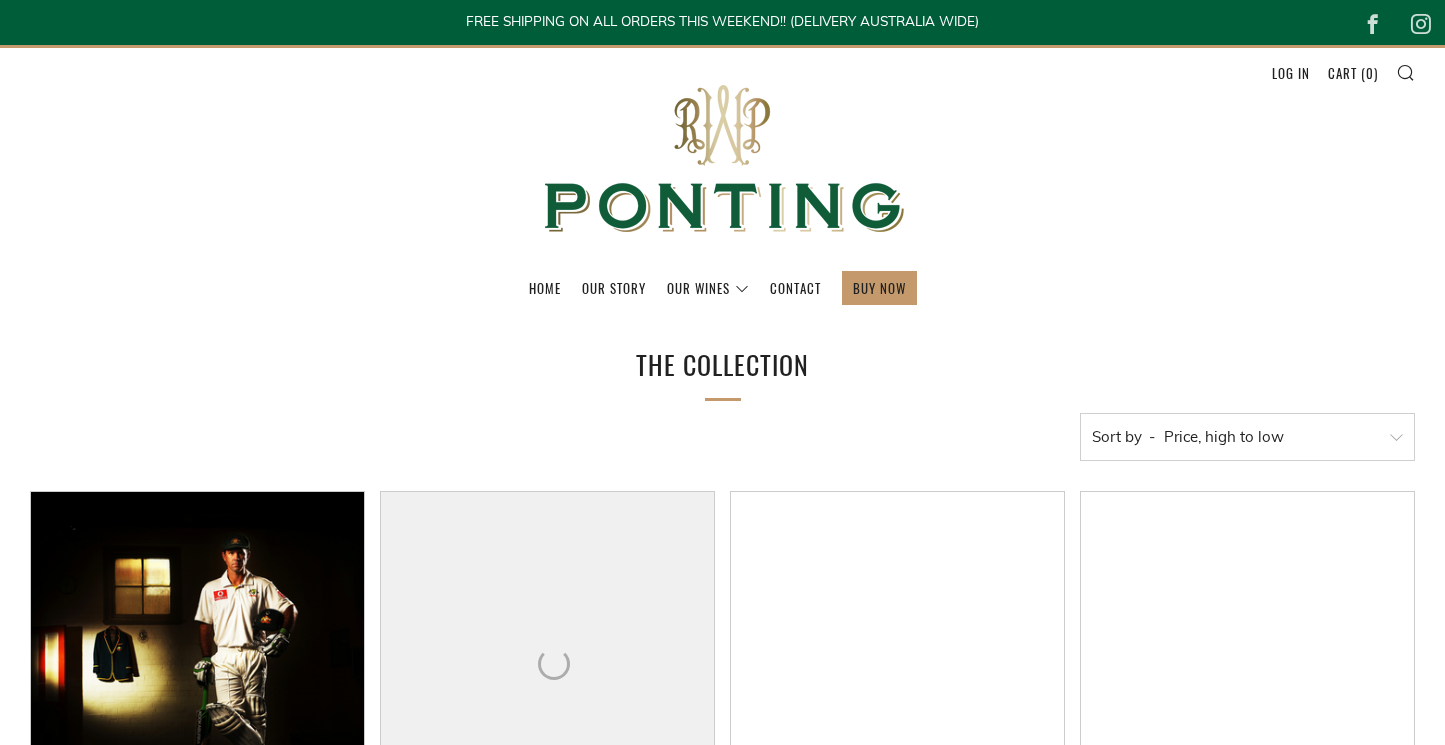 select on "price-descending" 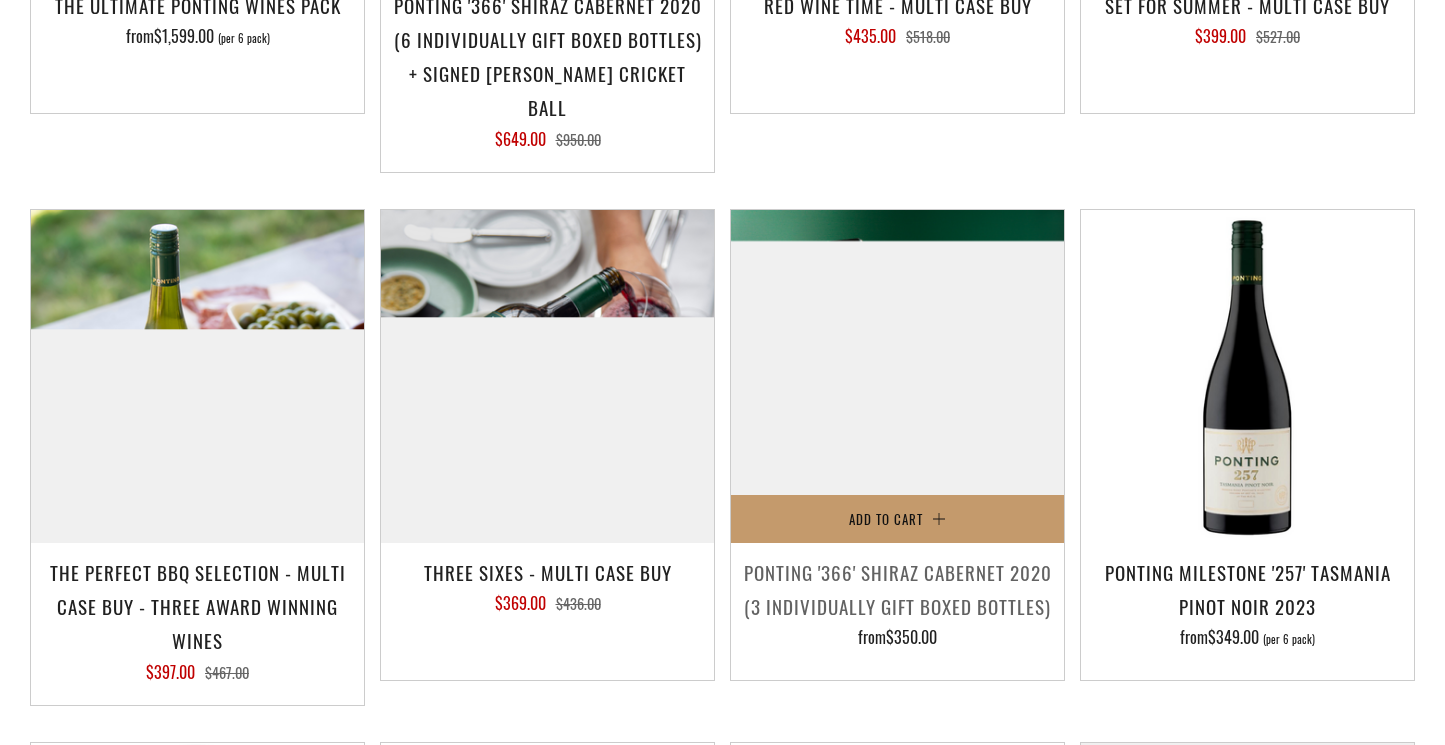 scroll, scrollTop: 891, scrollLeft: 0, axis: vertical 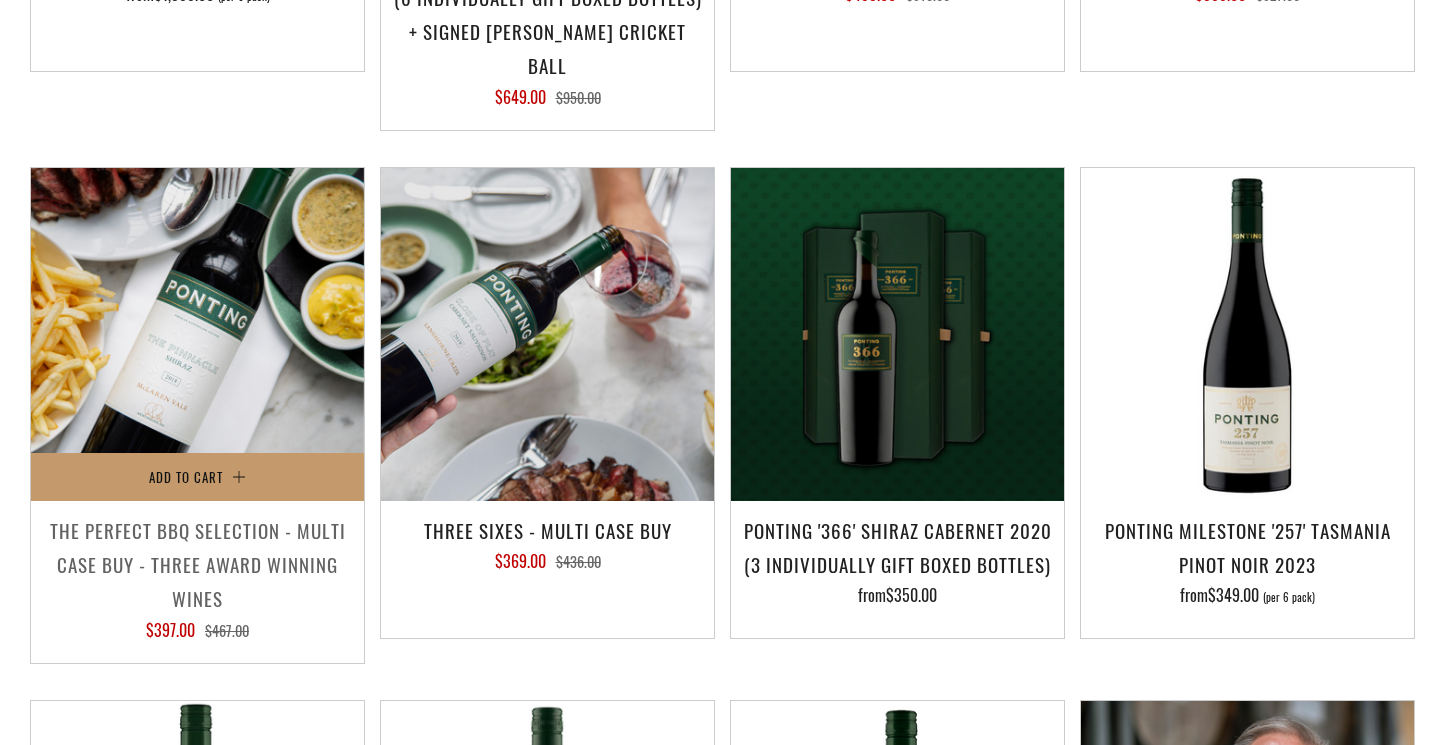 click at bounding box center (197, 334) 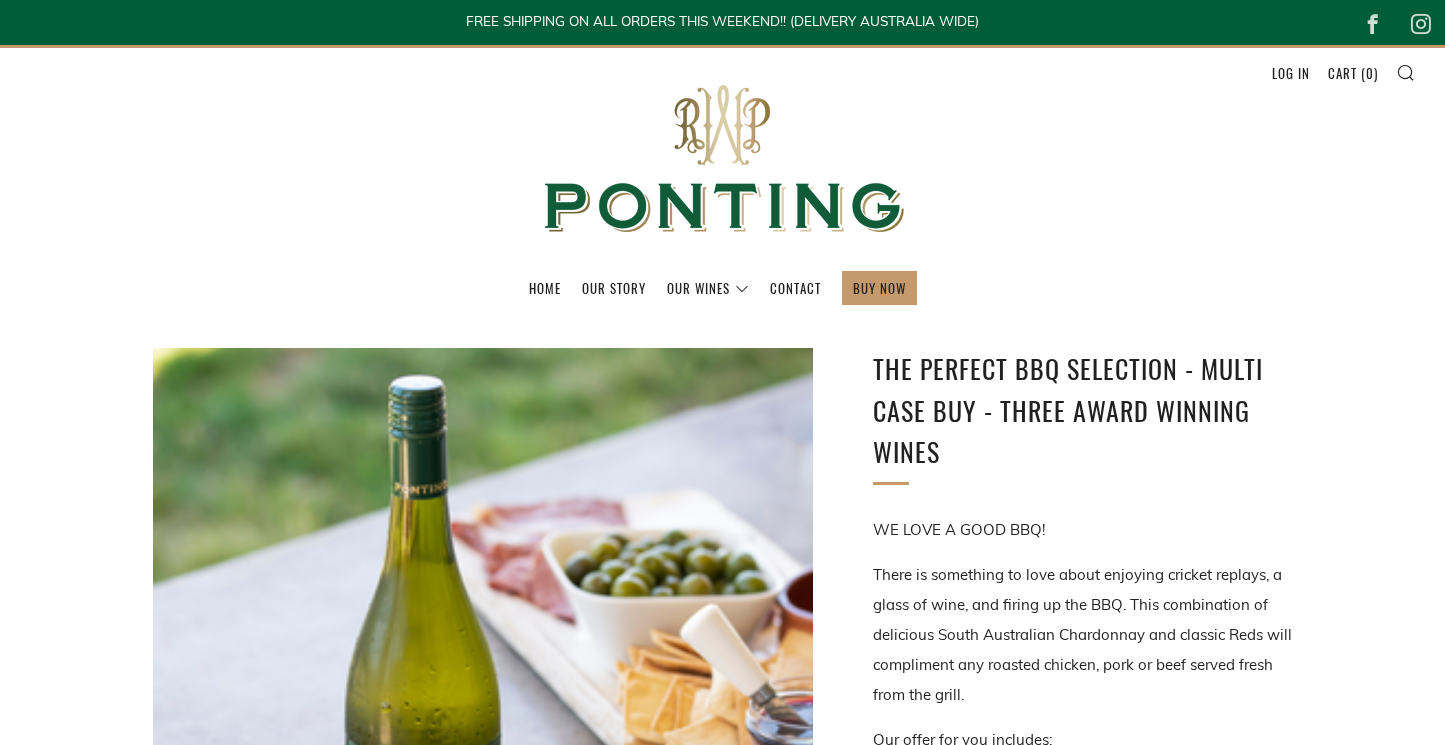 scroll, scrollTop: 0, scrollLeft: 0, axis: both 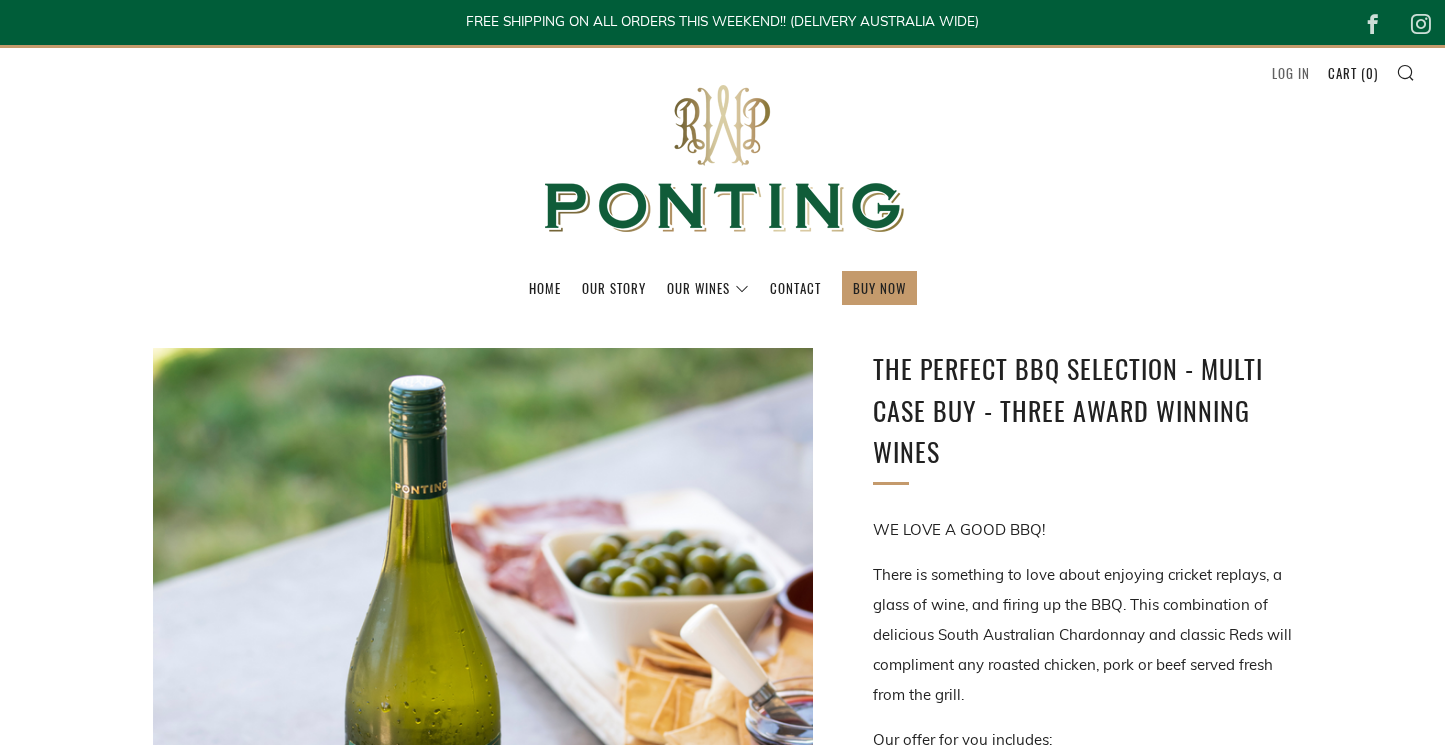 click on "Log in" at bounding box center (1291, 73) 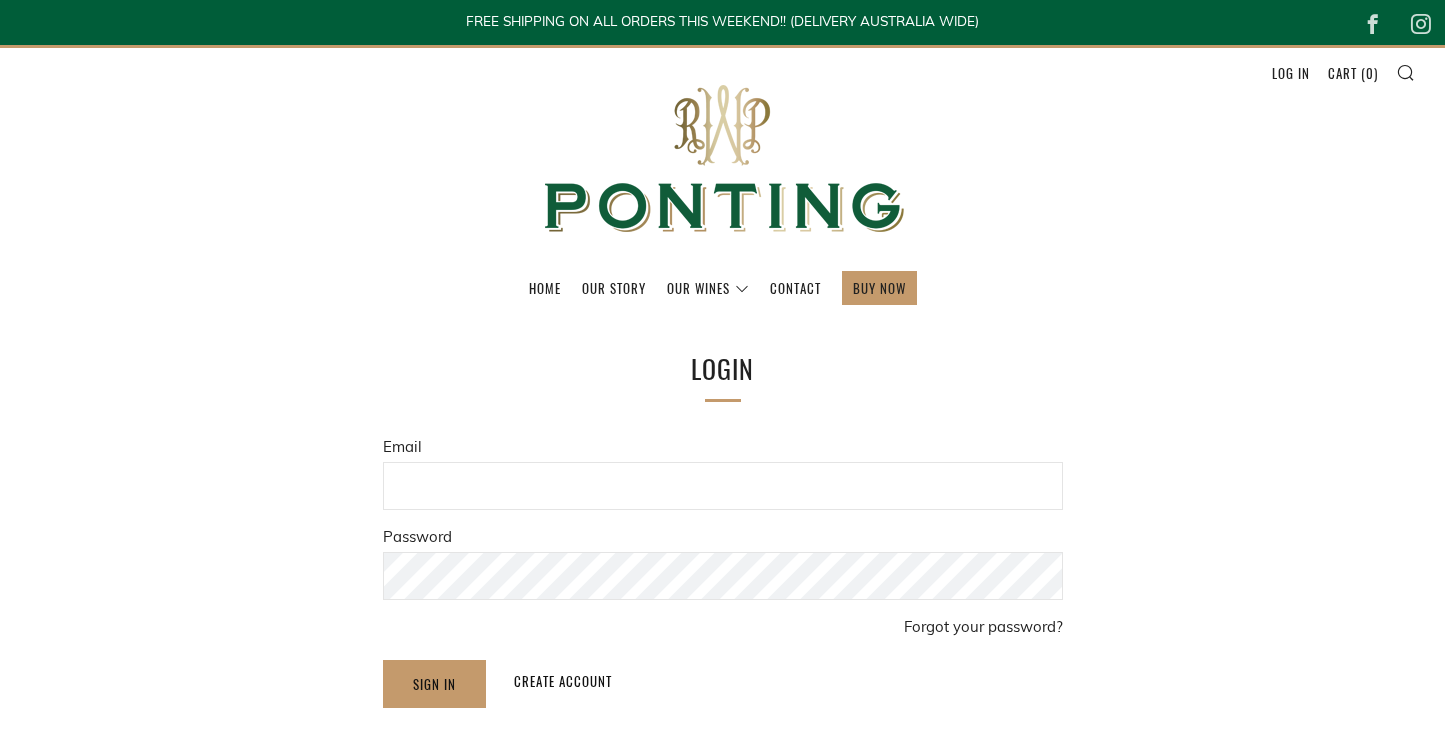 scroll, scrollTop: 0, scrollLeft: 0, axis: both 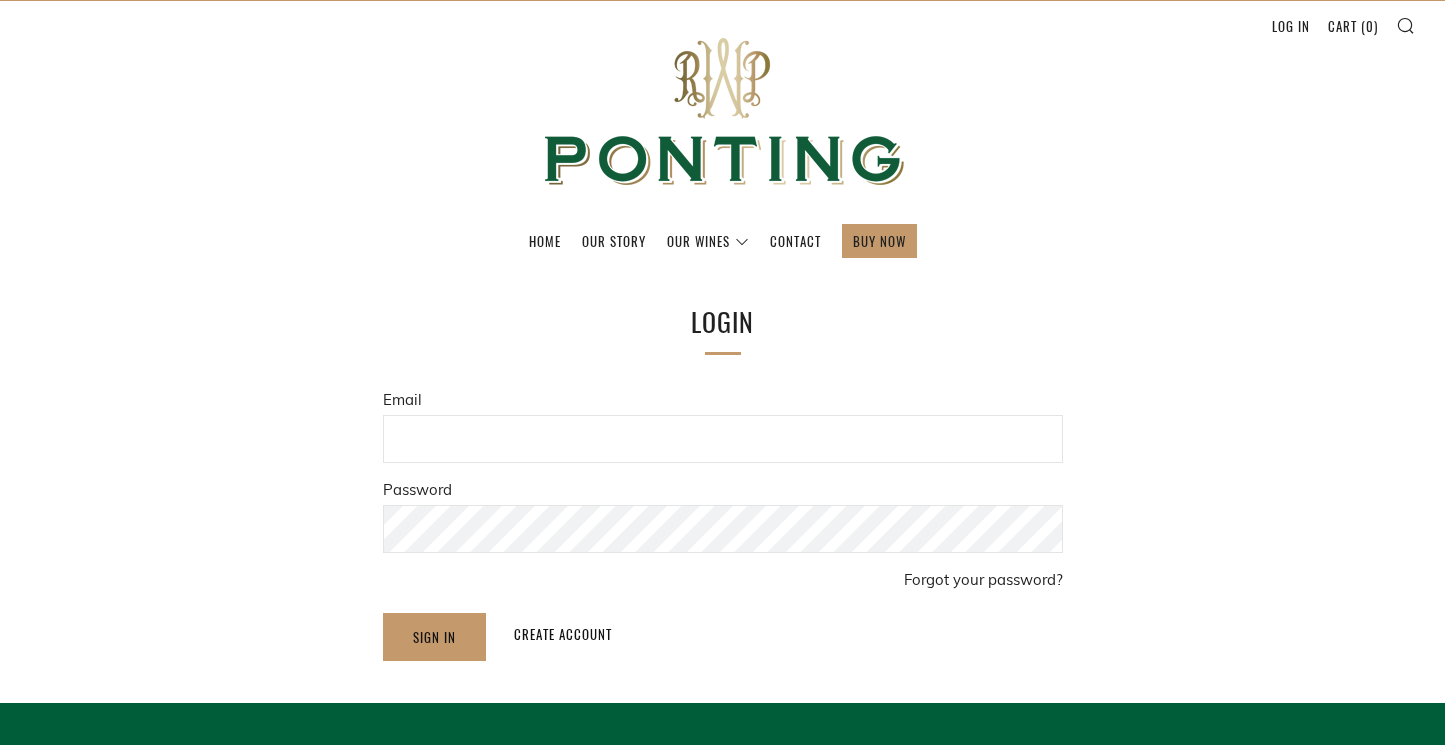 click on "Email" at bounding box center (723, 439) 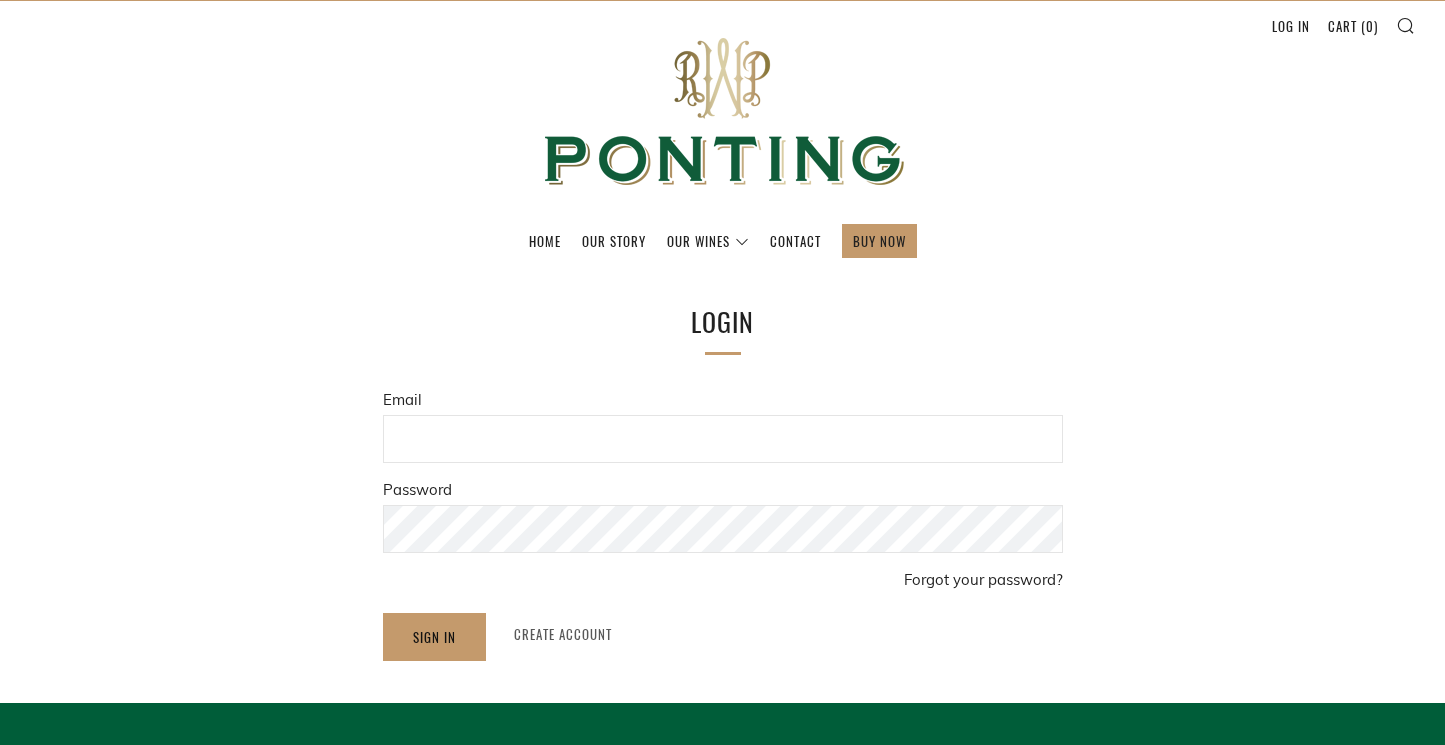 click on "Create account" at bounding box center [563, 634] 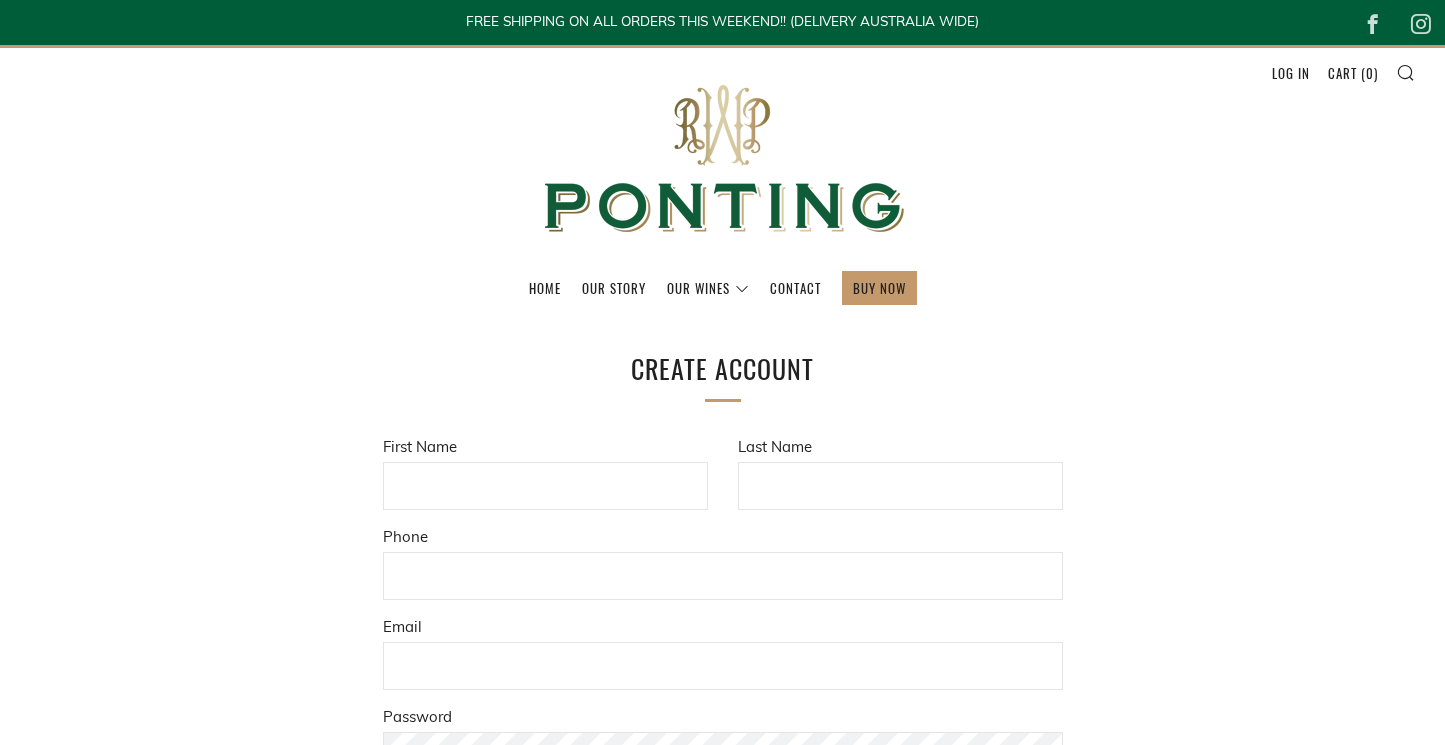scroll, scrollTop: 0, scrollLeft: 0, axis: both 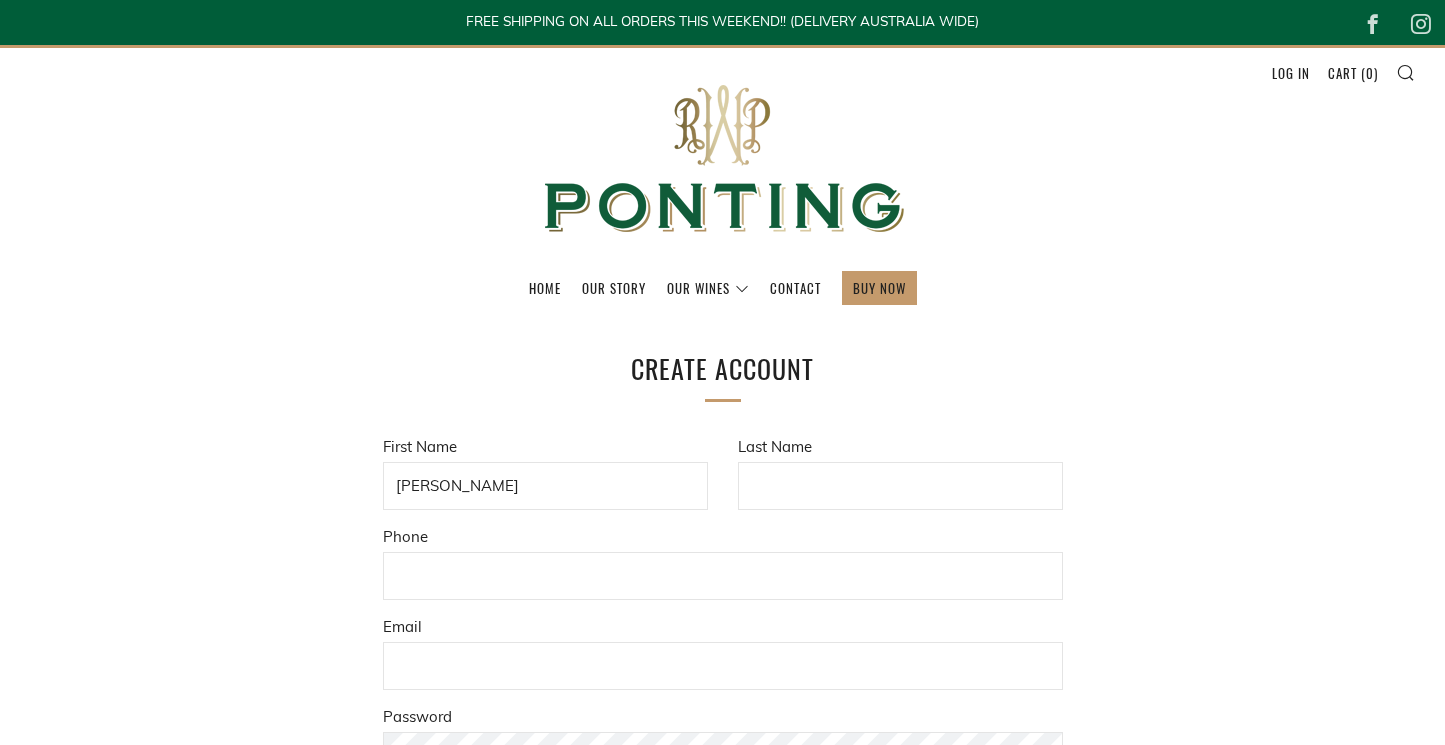 type on "Crump" 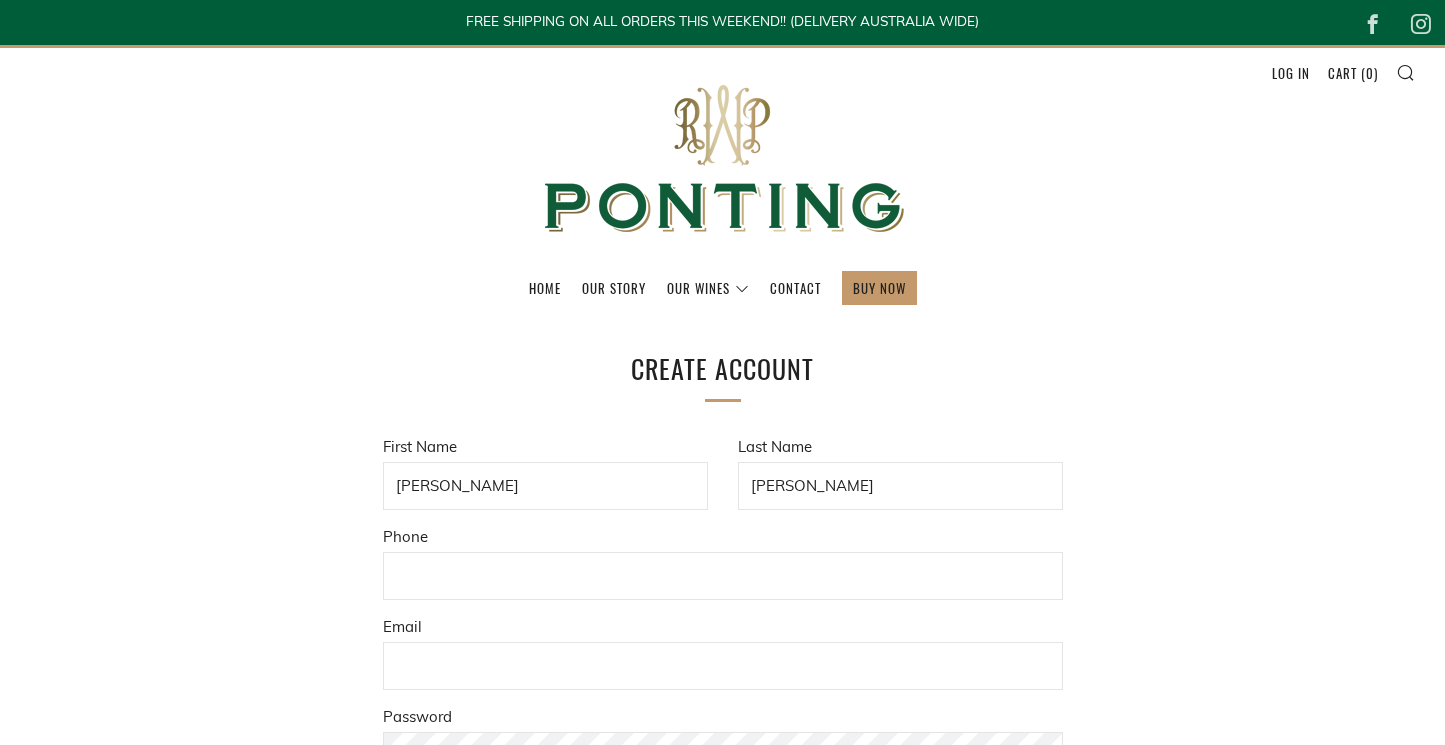 type on "395008366" 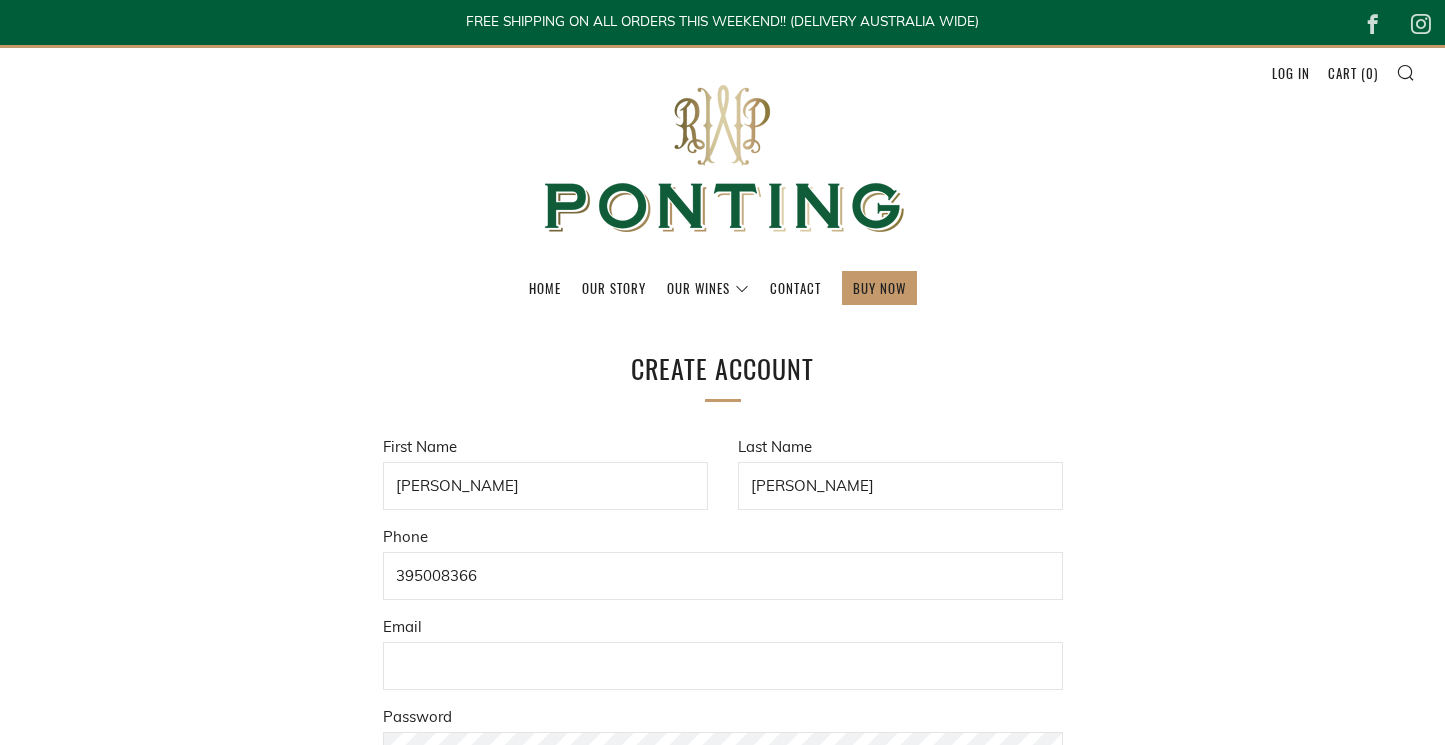 type on "[EMAIL_ADDRESS][DOMAIN_NAME]" 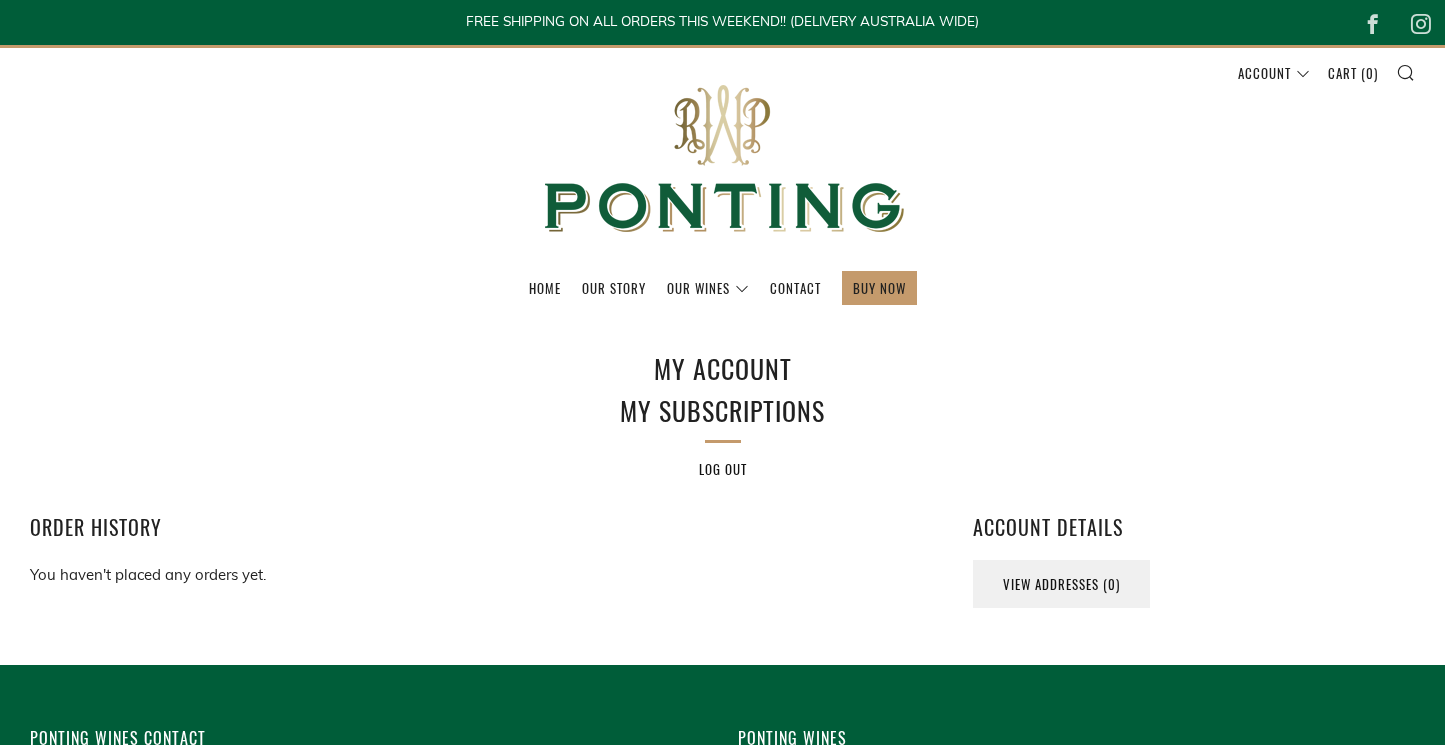 scroll, scrollTop: 0, scrollLeft: 0, axis: both 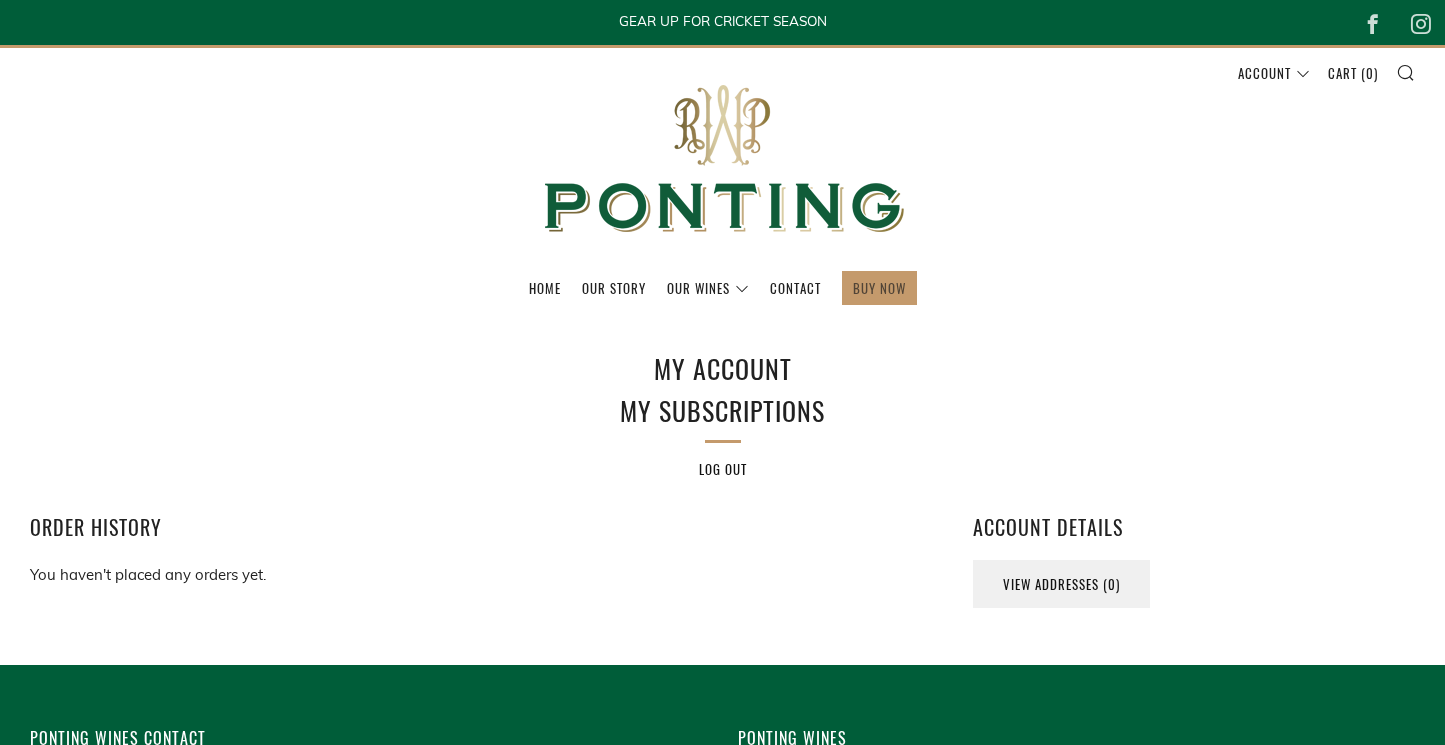 click on "BUY NOW" at bounding box center (879, 288) 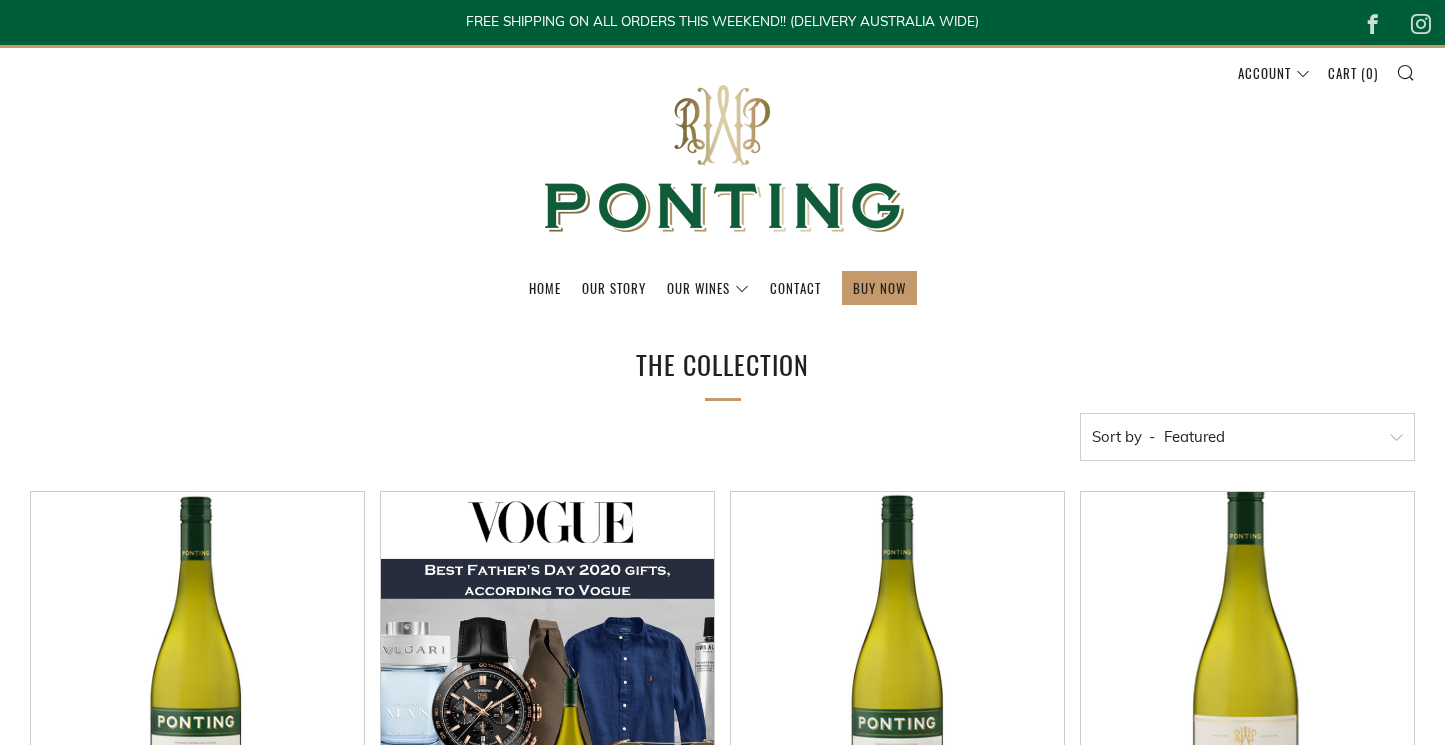 scroll, scrollTop: 0, scrollLeft: 0, axis: both 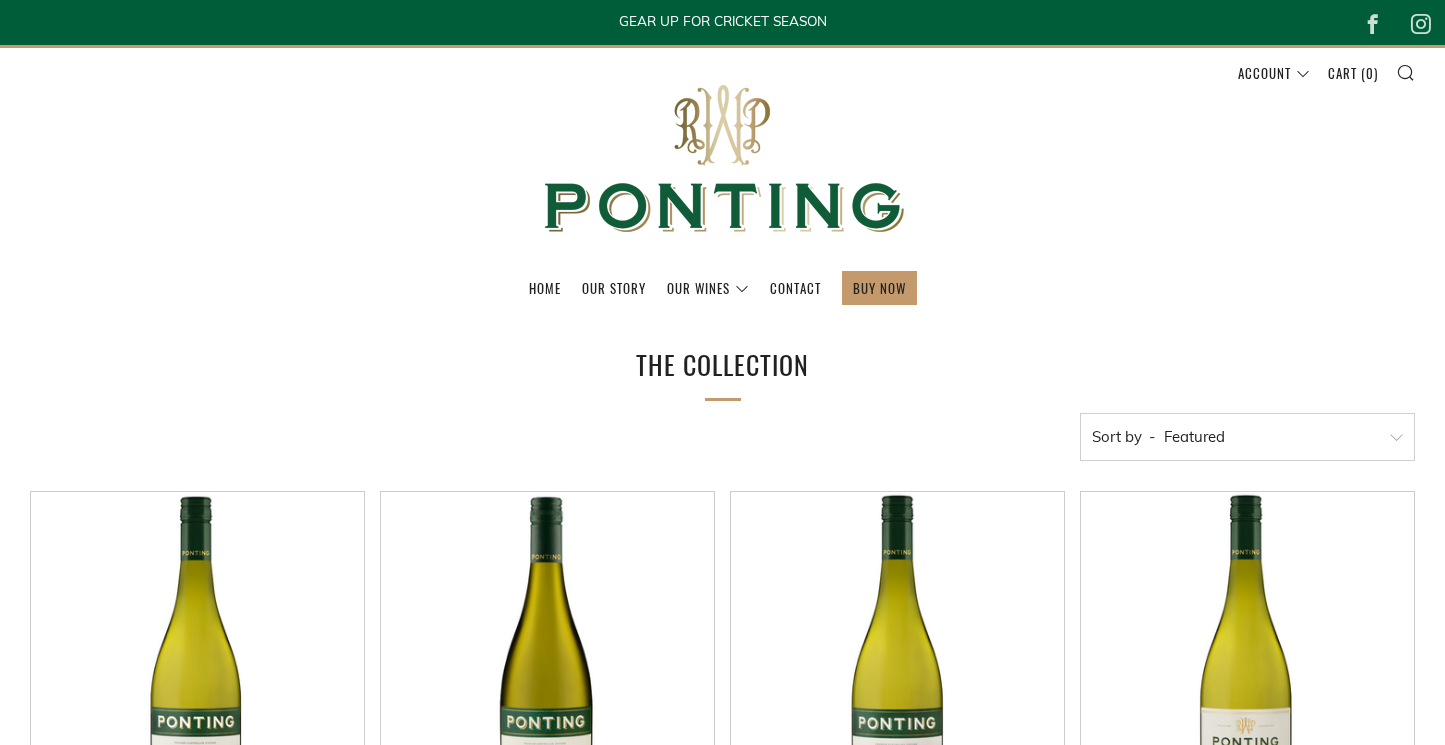 select on "price-descending" 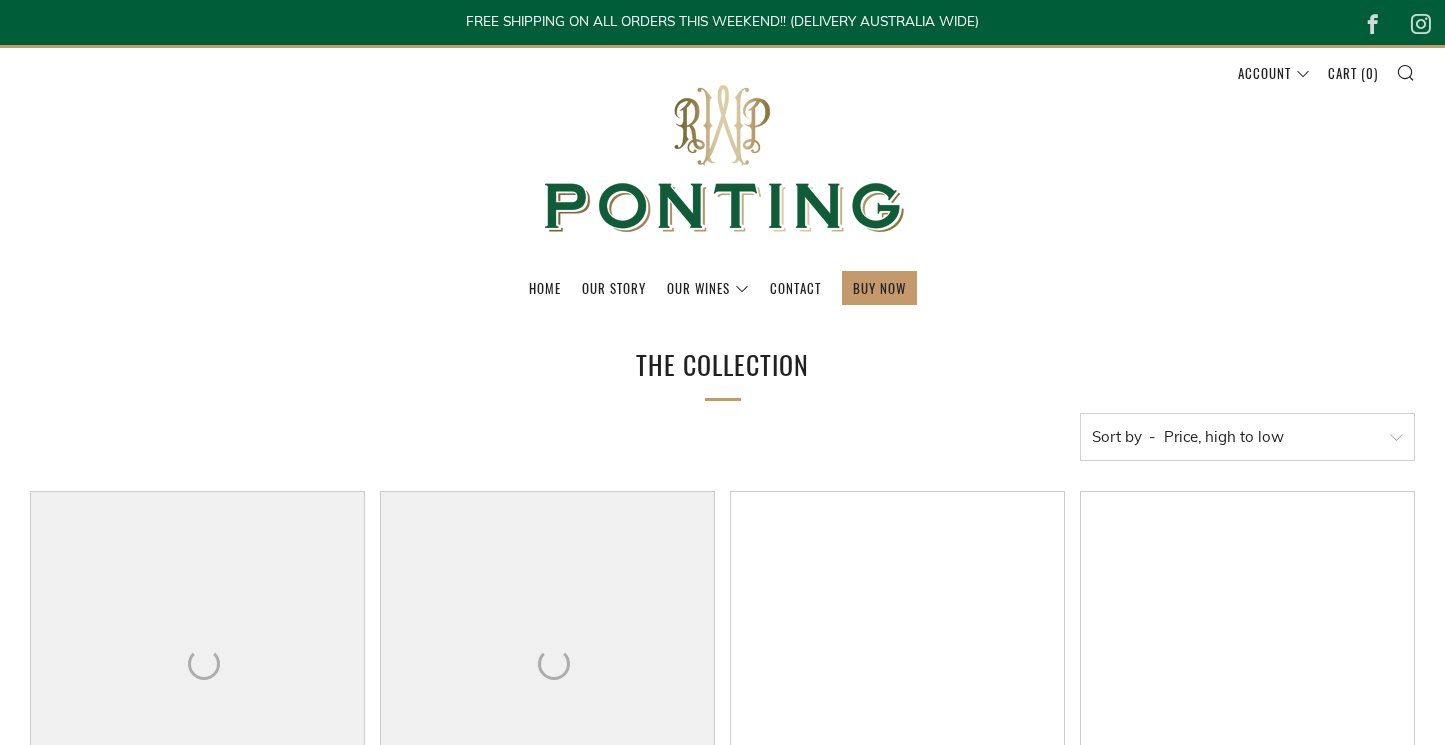 select on "price-descending" 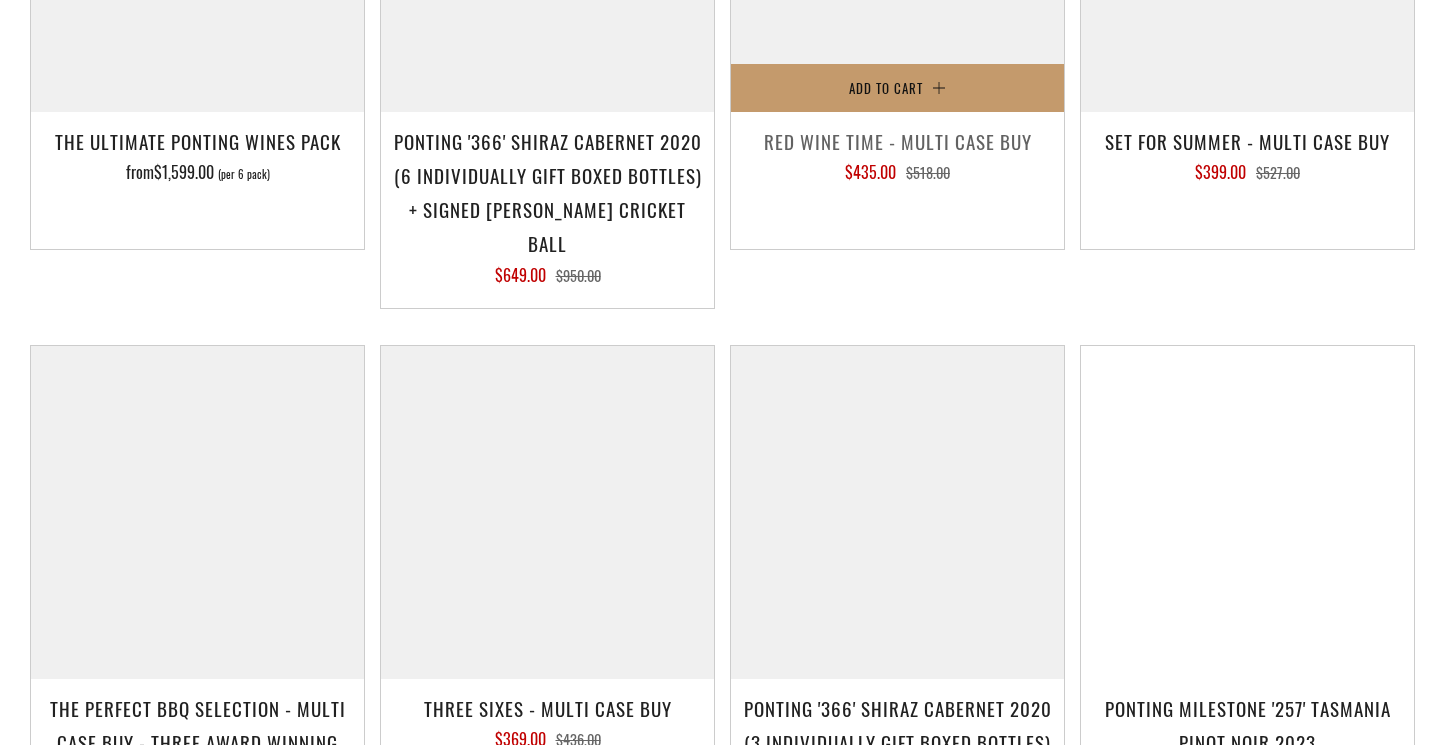 scroll, scrollTop: 796, scrollLeft: 0, axis: vertical 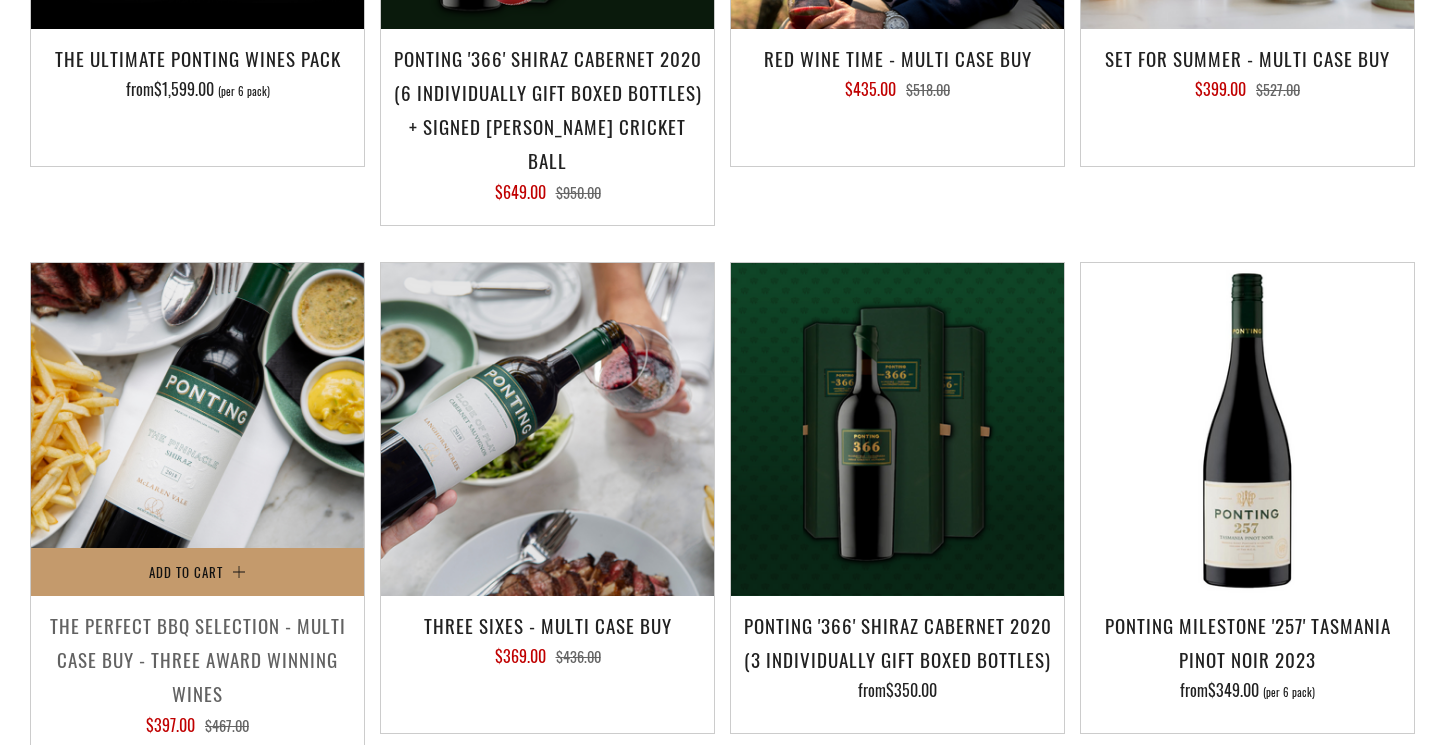 click at bounding box center [197, 429] 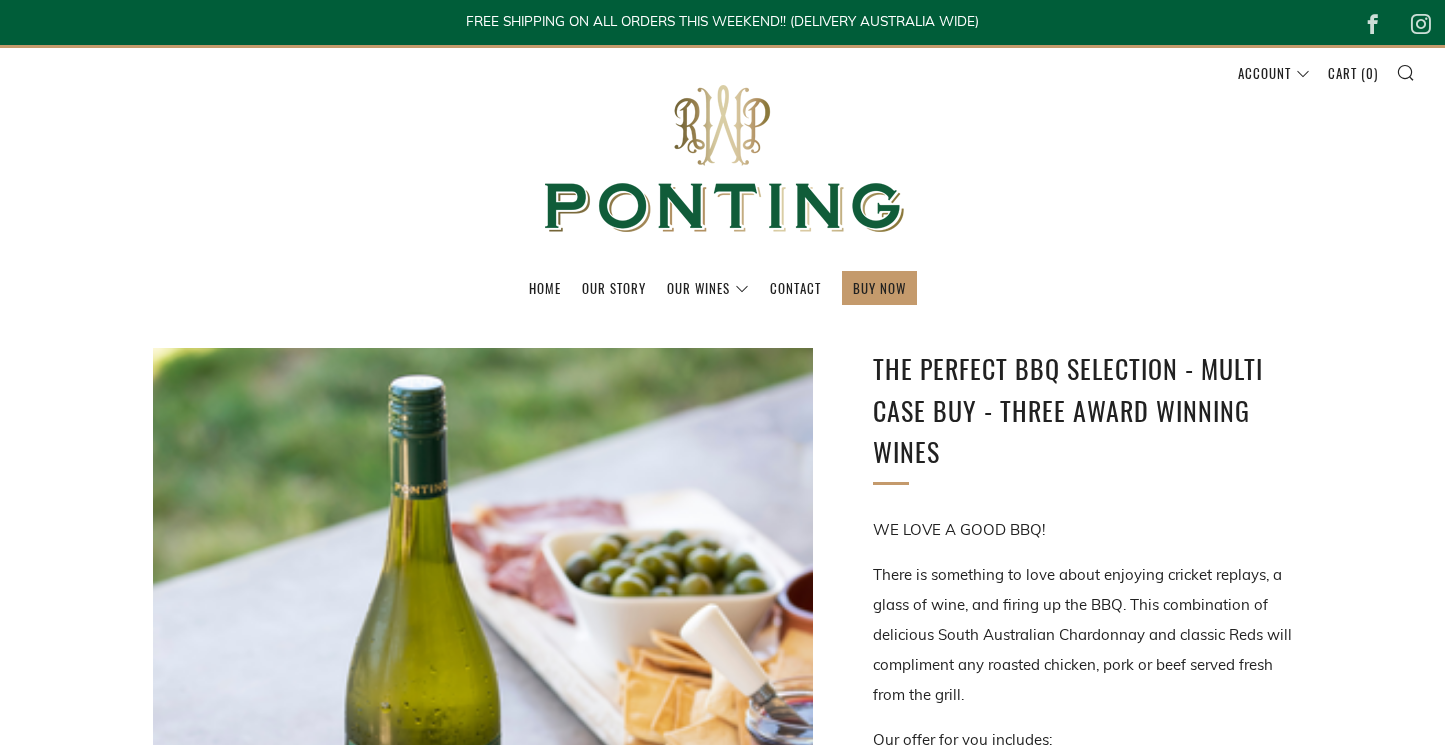 scroll, scrollTop: 0, scrollLeft: 0, axis: both 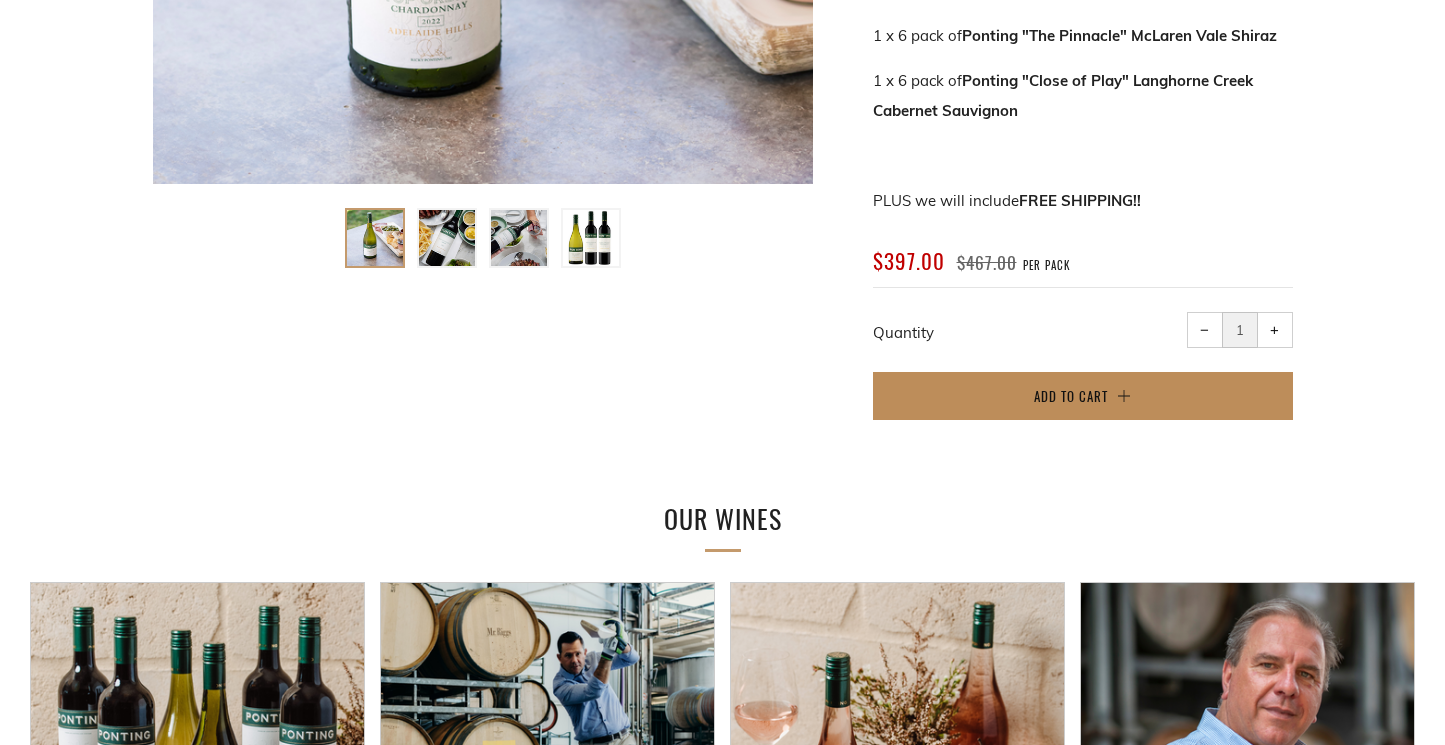 click on "Add to Cart" at bounding box center (1071, 396) 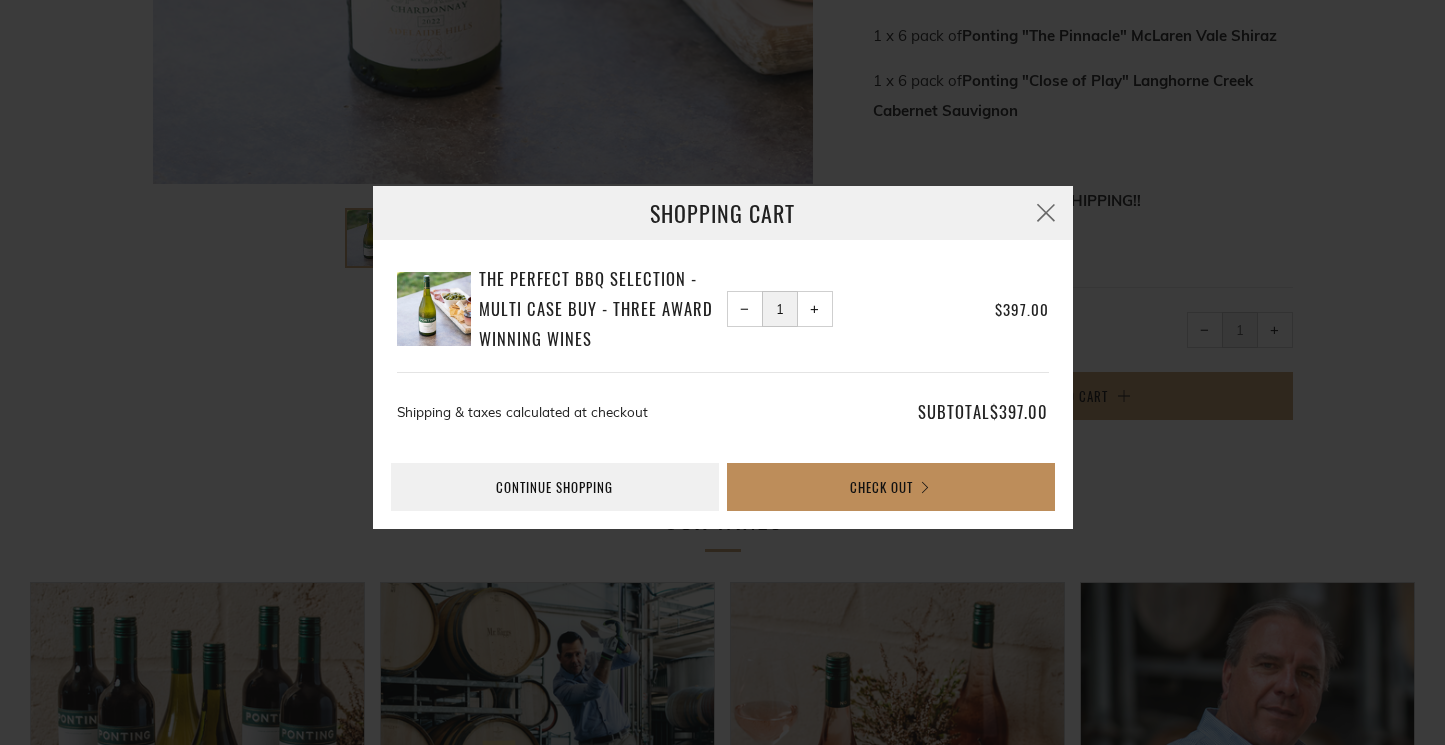 click on "Check Out" at bounding box center [891, 487] 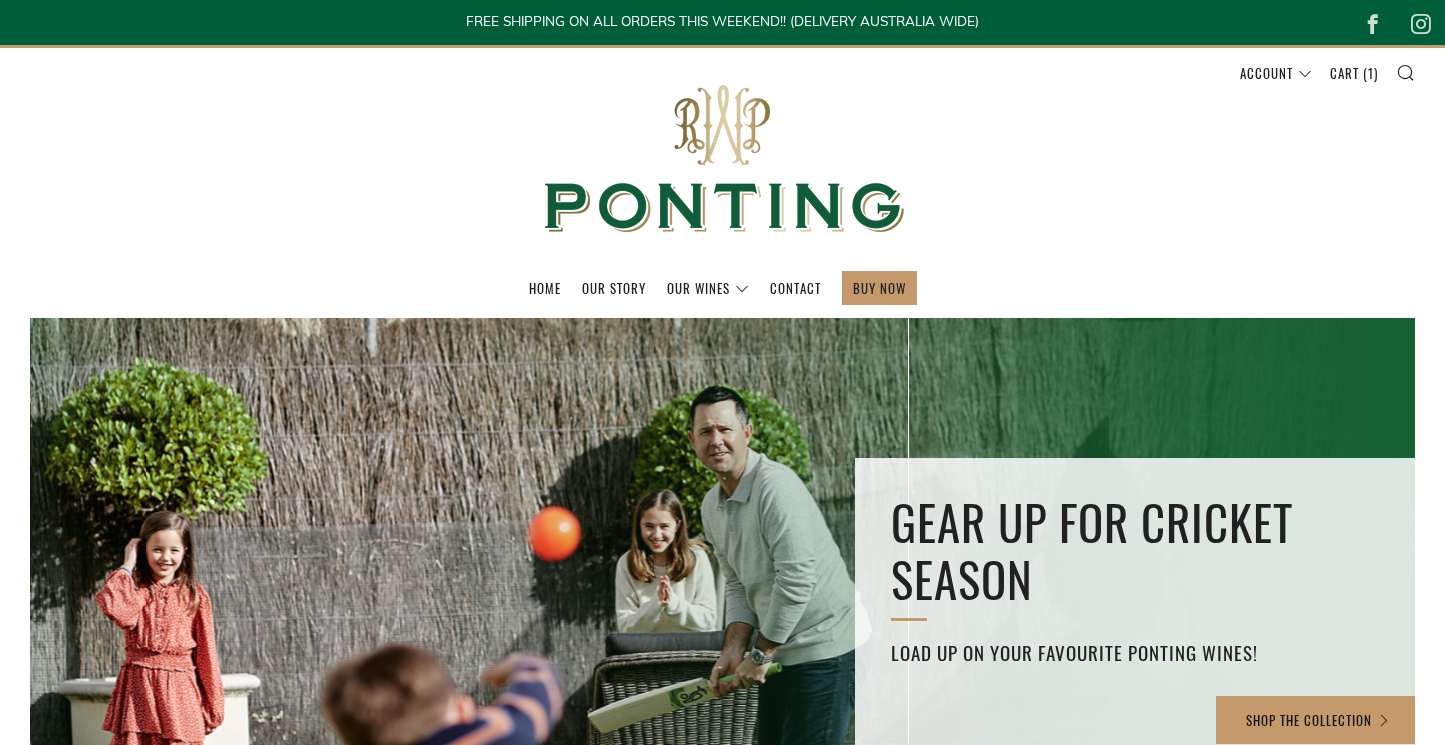 scroll, scrollTop: 0, scrollLeft: 0, axis: both 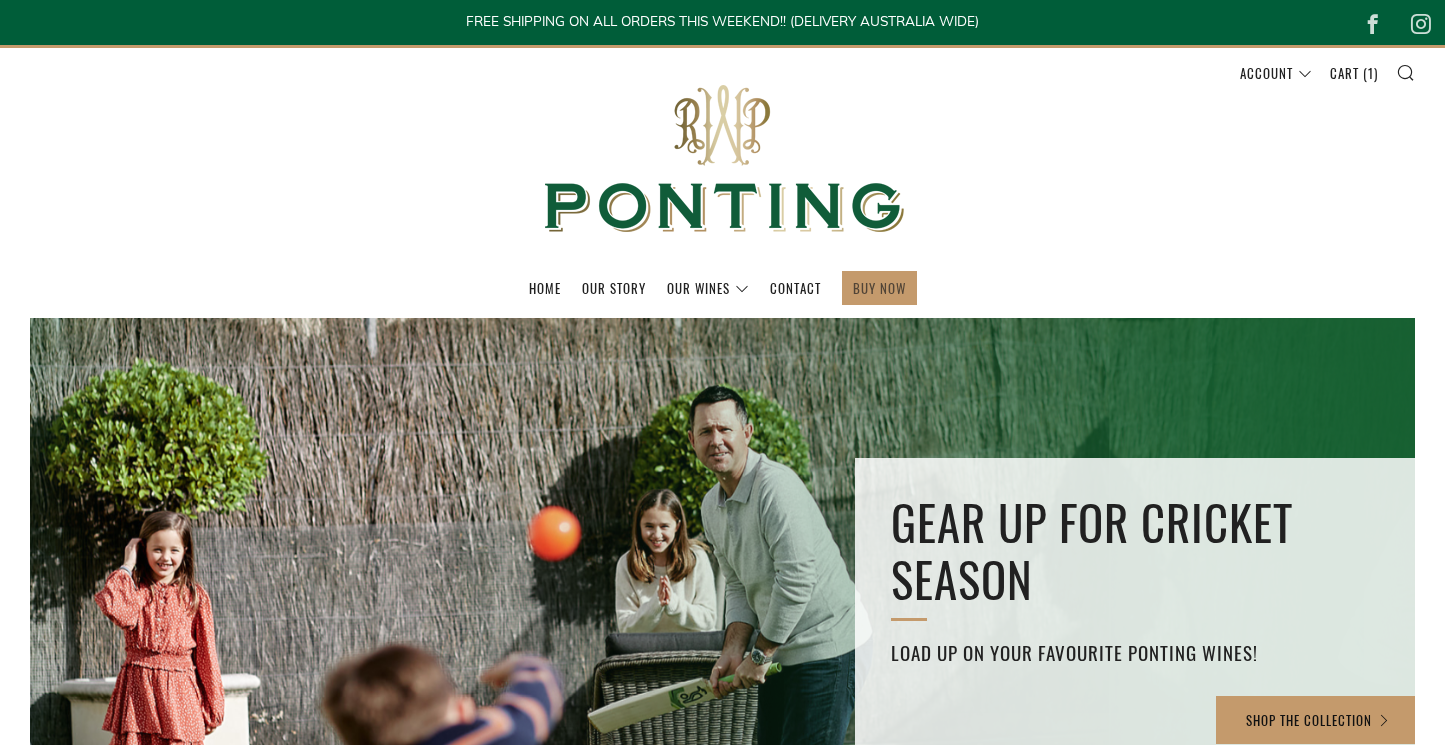 click on "BUY NOW" at bounding box center [879, 288] 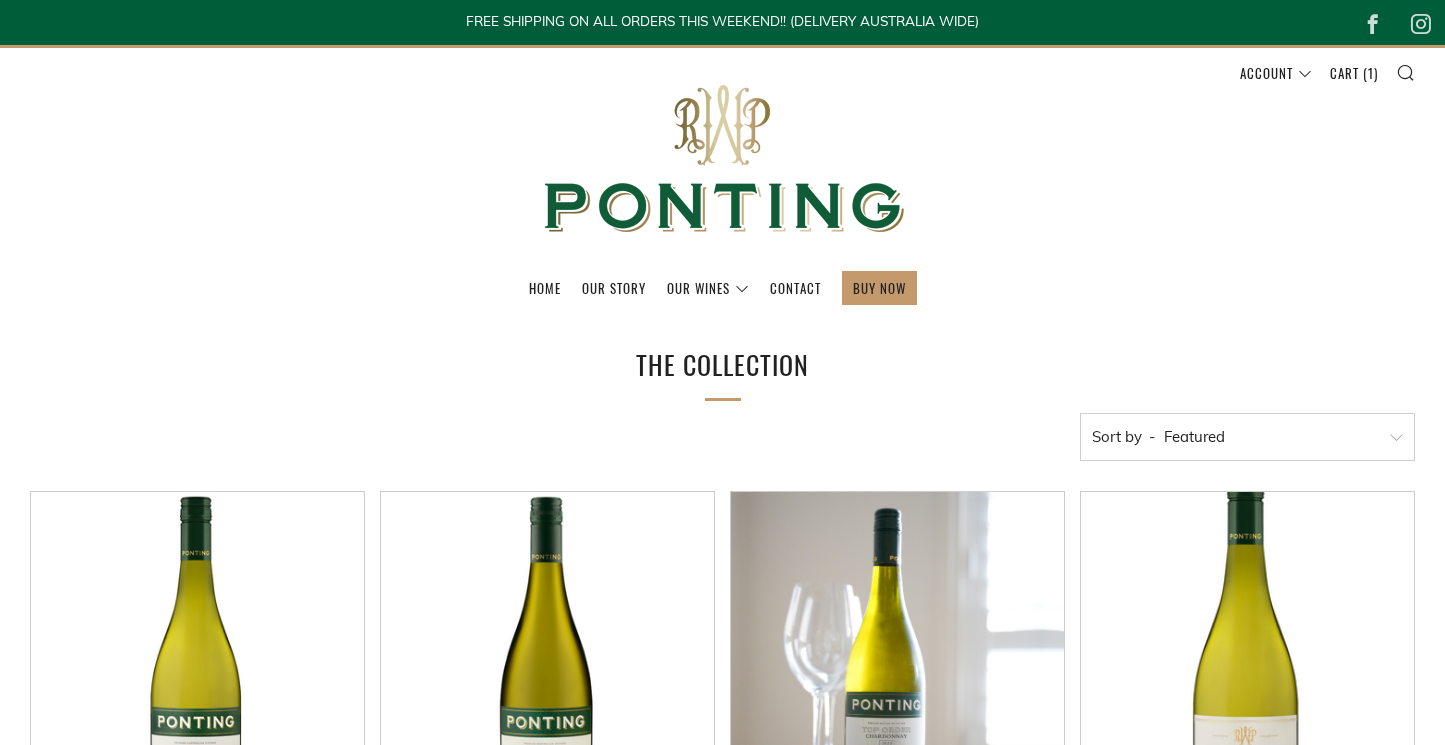 scroll, scrollTop: 0, scrollLeft: 0, axis: both 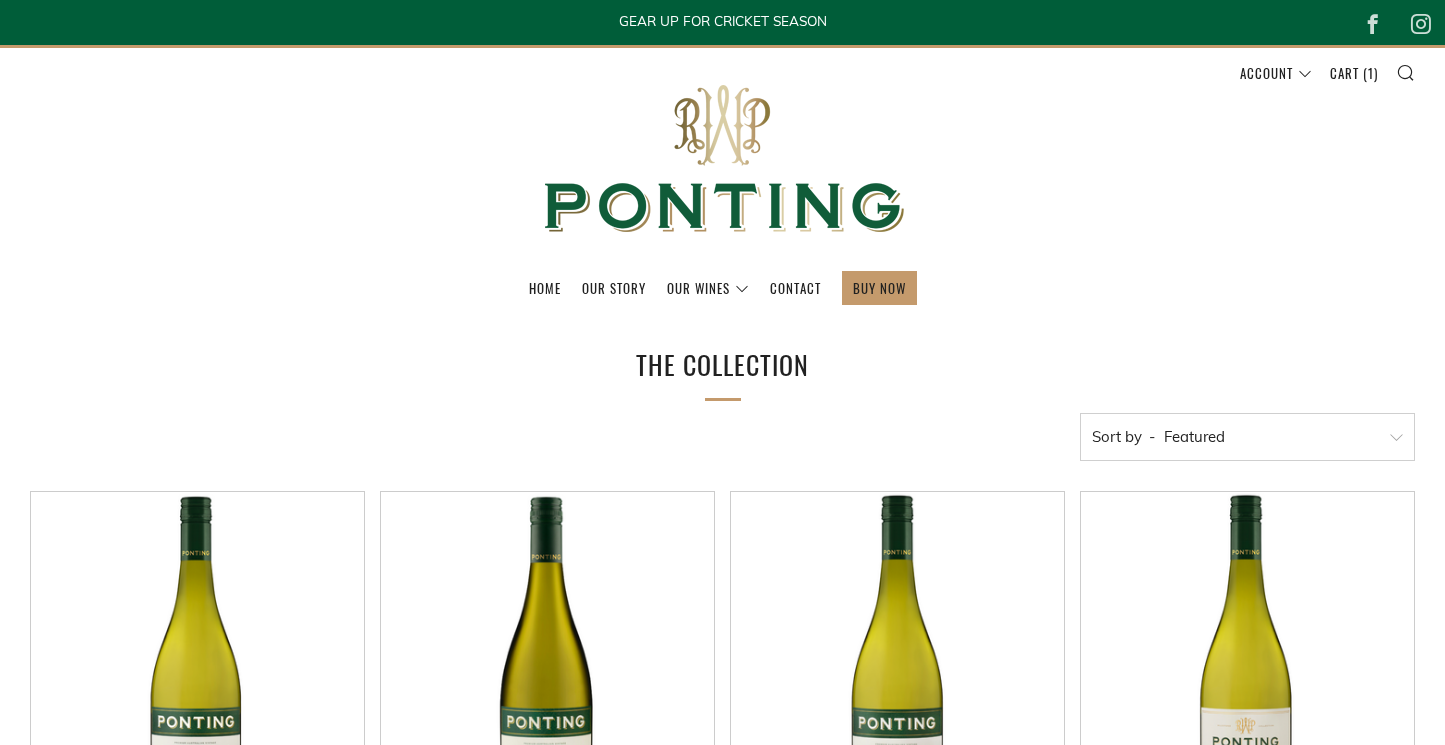 select on "price-descending" 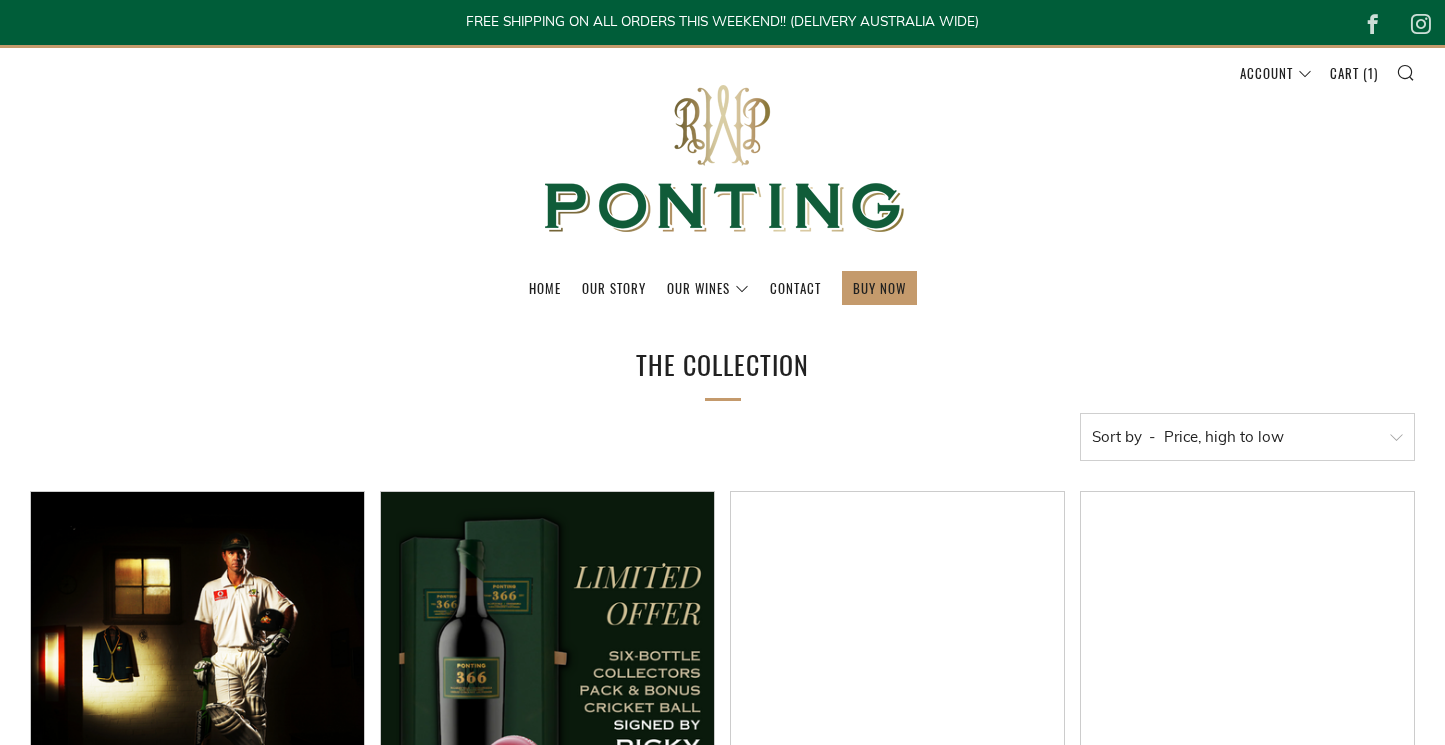 select on "price-descending" 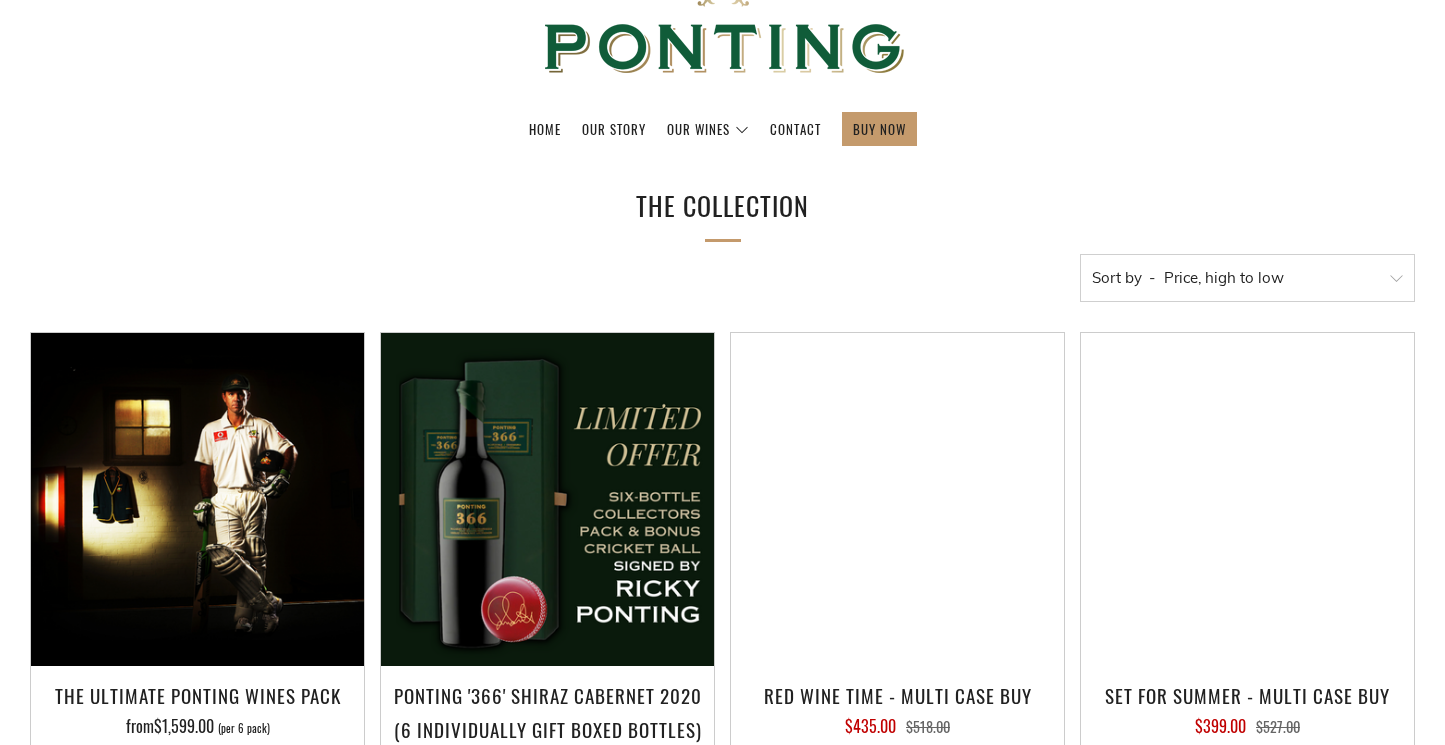 scroll, scrollTop: 0, scrollLeft: 0, axis: both 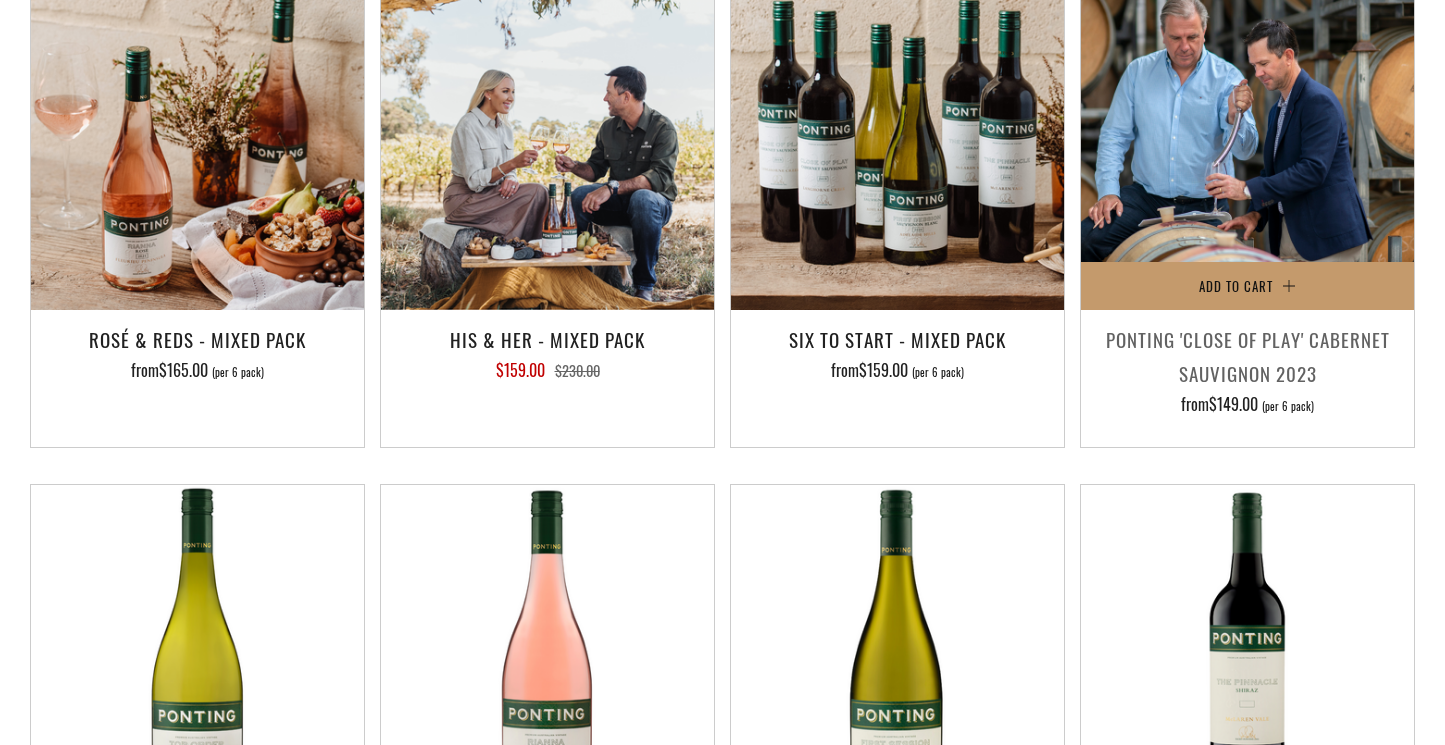 click at bounding box center (1247, 143) 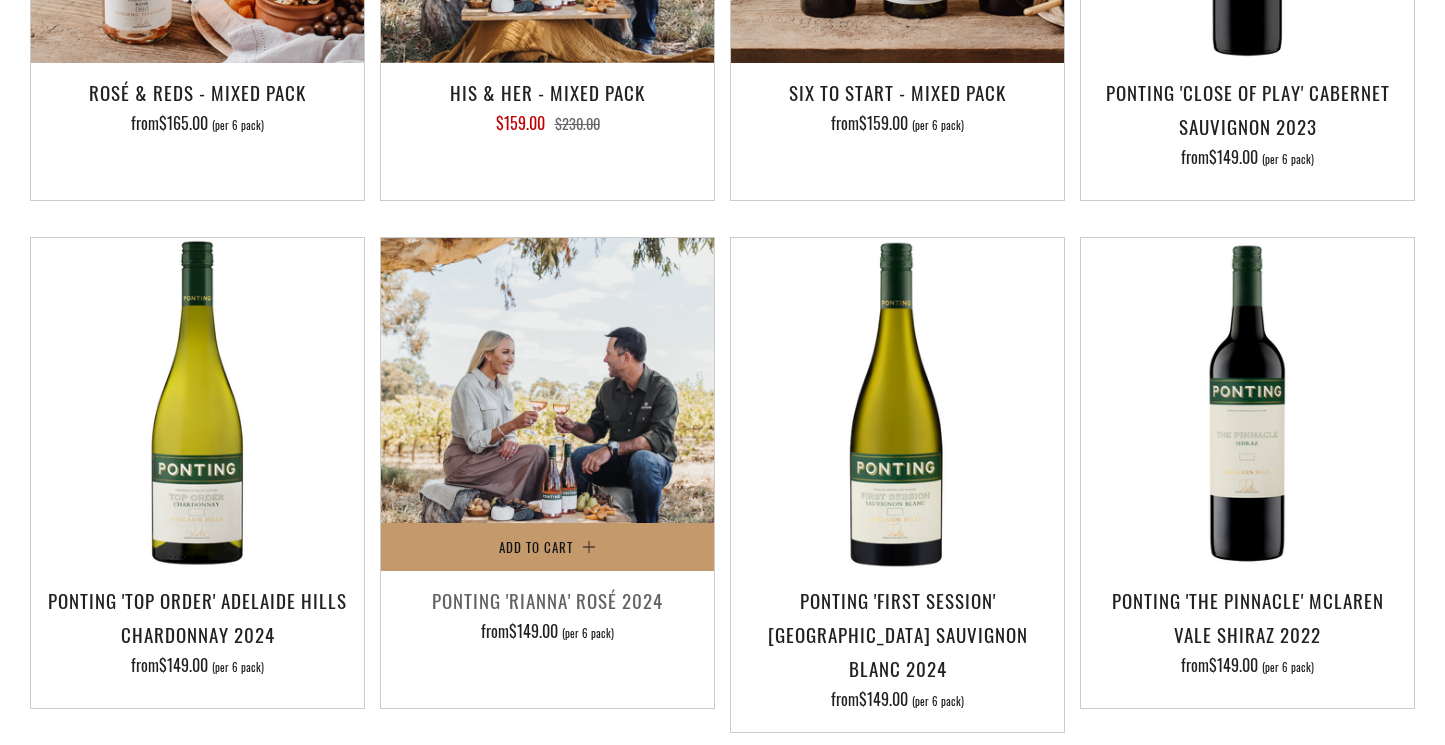 scroll, scrollTop: 2879, scrollLeft: 0, axis: vertical 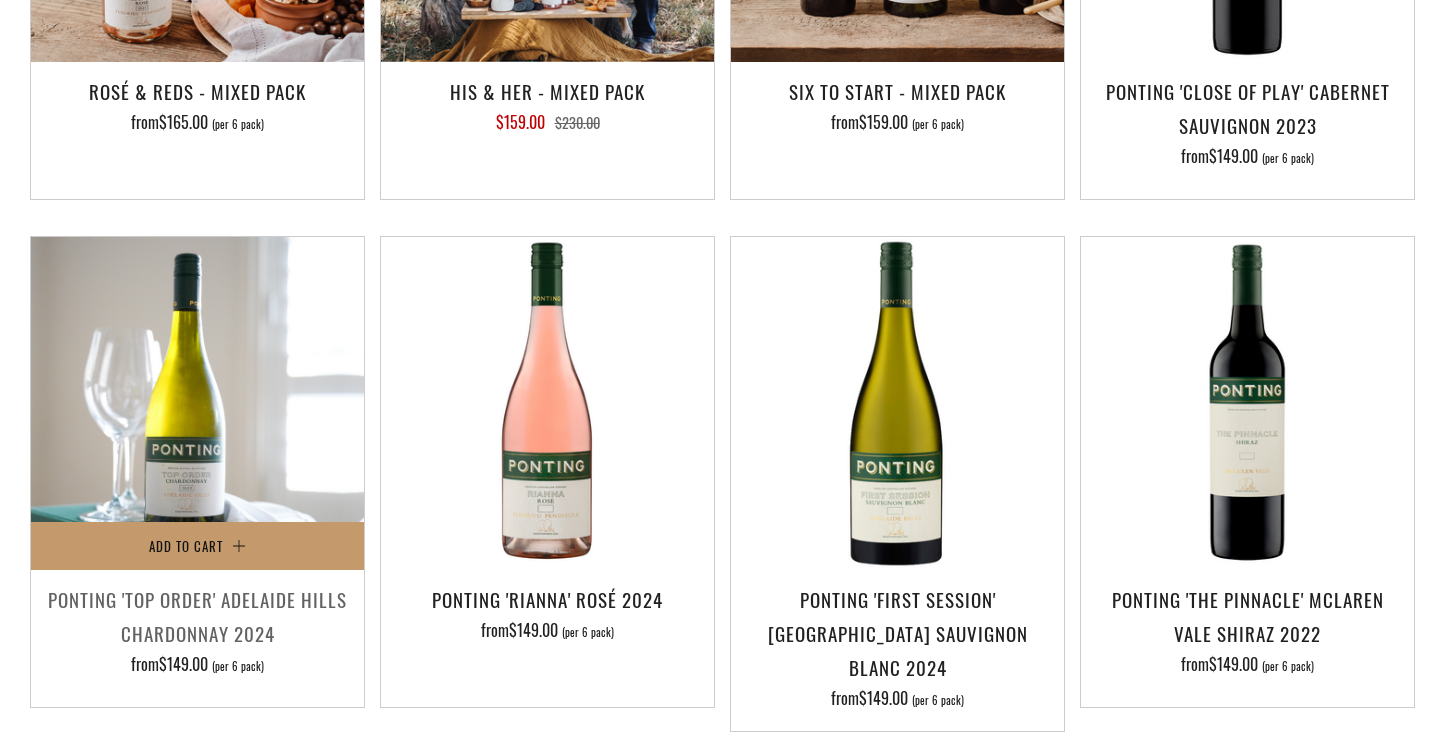 click at bounding box center (197, 403) 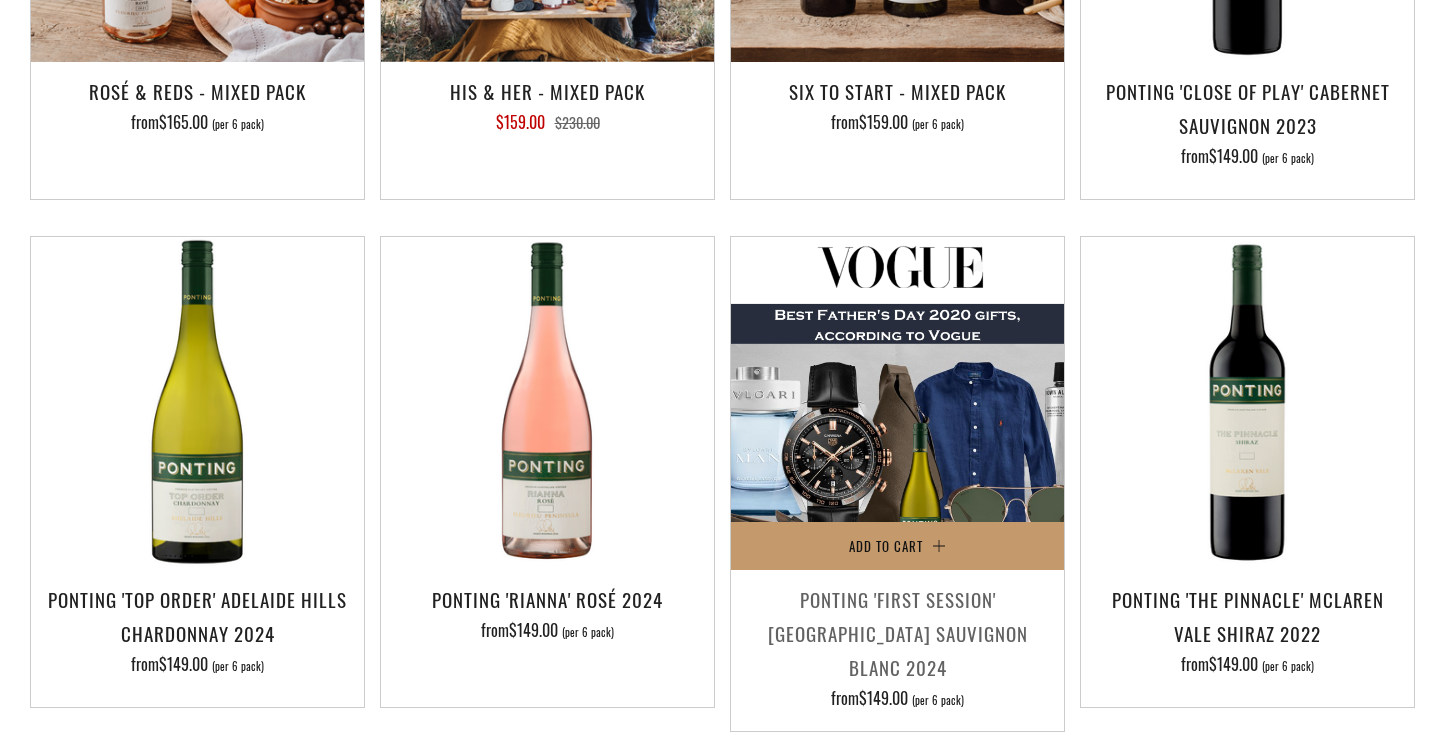 click at bounding box center [897, 403] 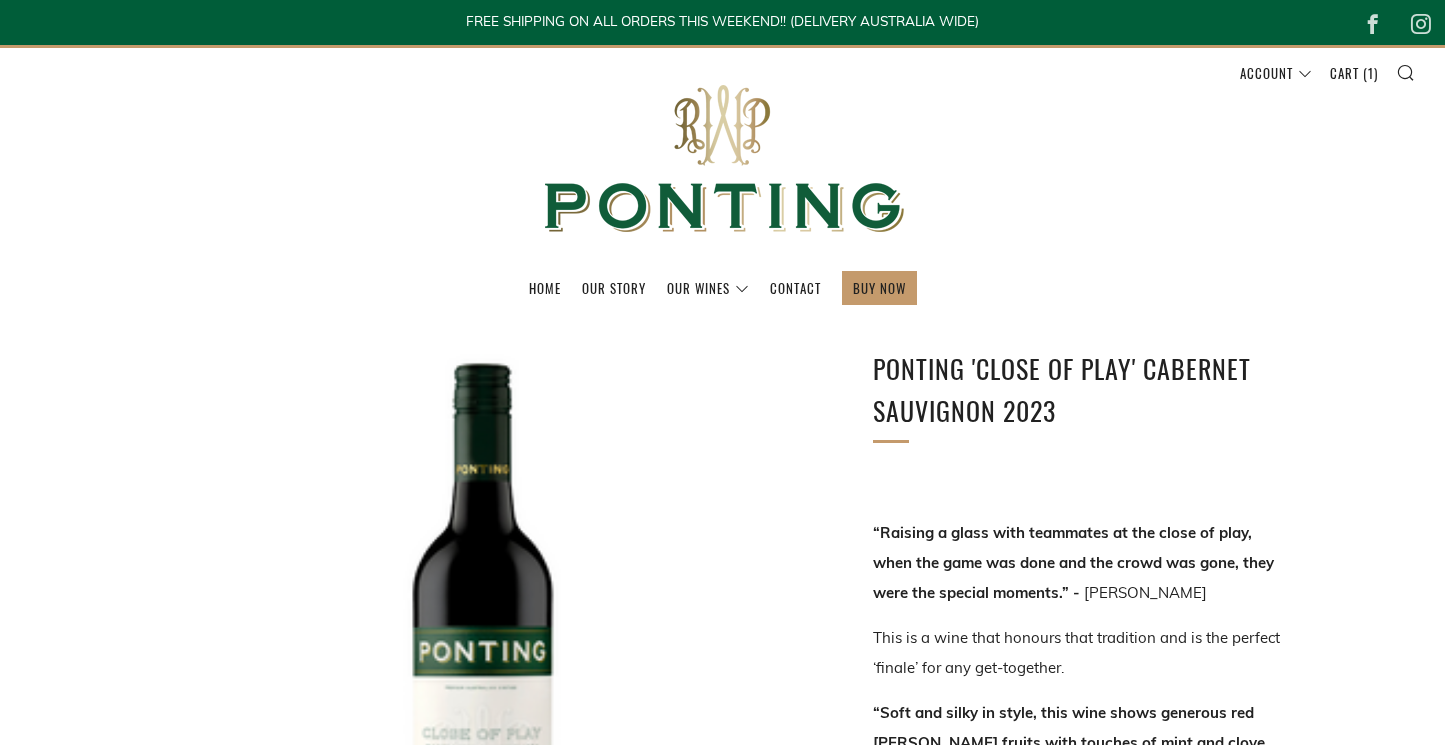 scroll, scrollTop: 0, scrollLeft: 0, axis: both 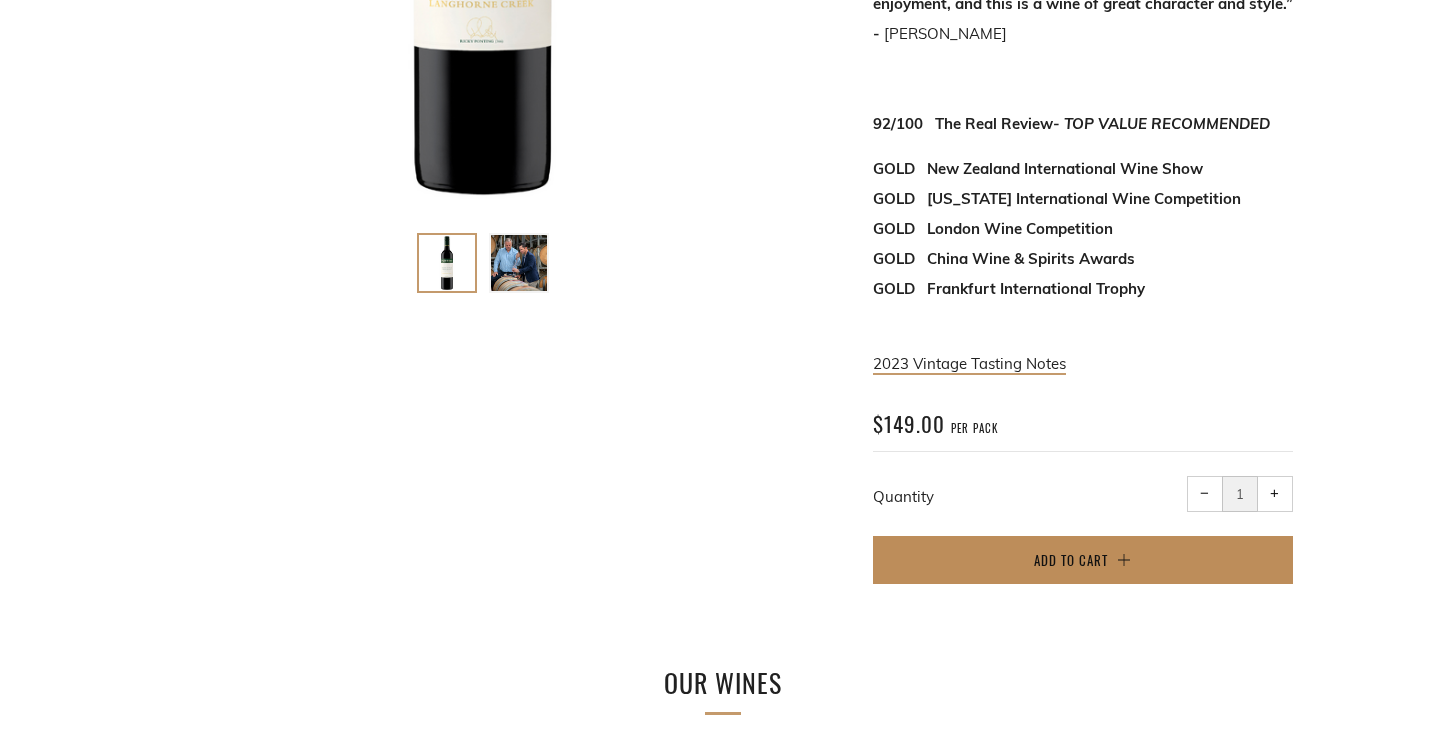 click on "Add to Cart" at bounding box center [1083, 560] 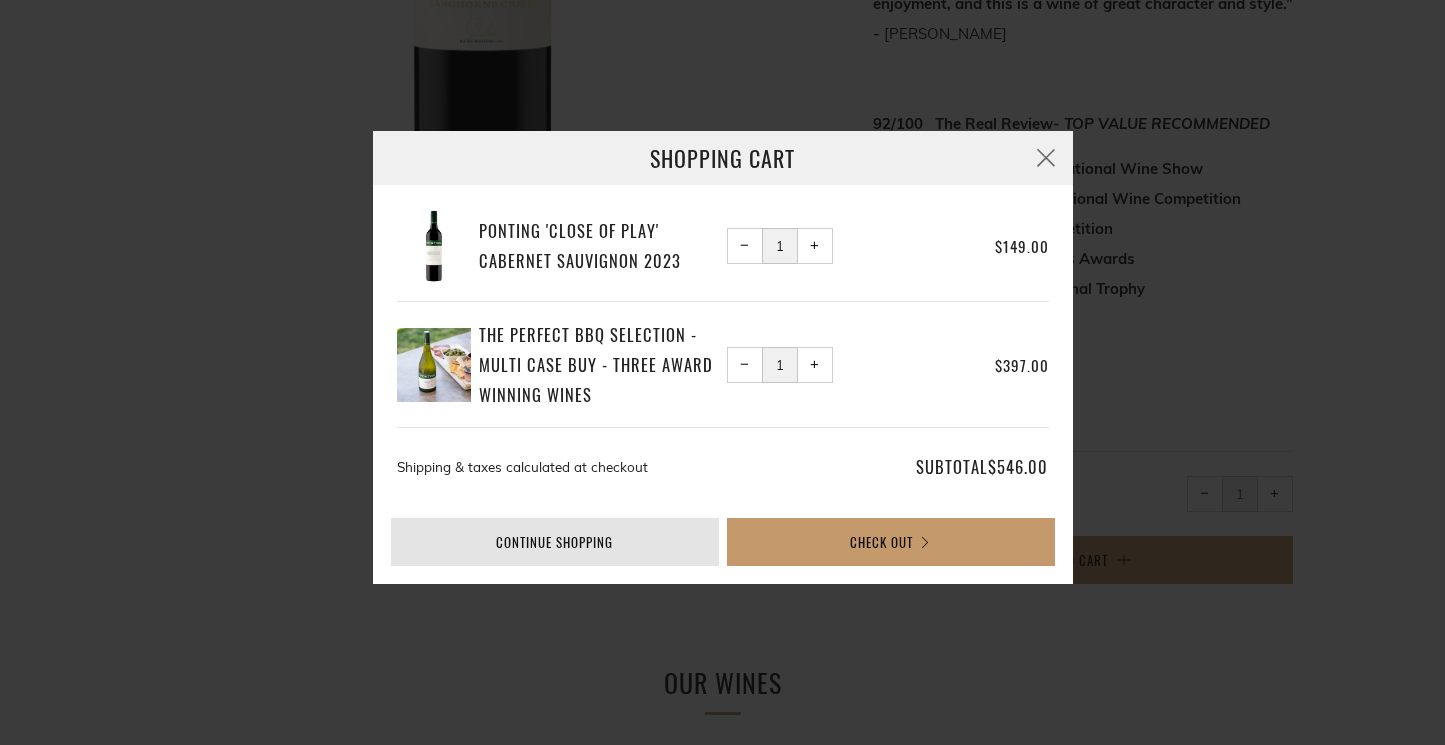click on "Continue shopping" at bounding box center (555, 542) 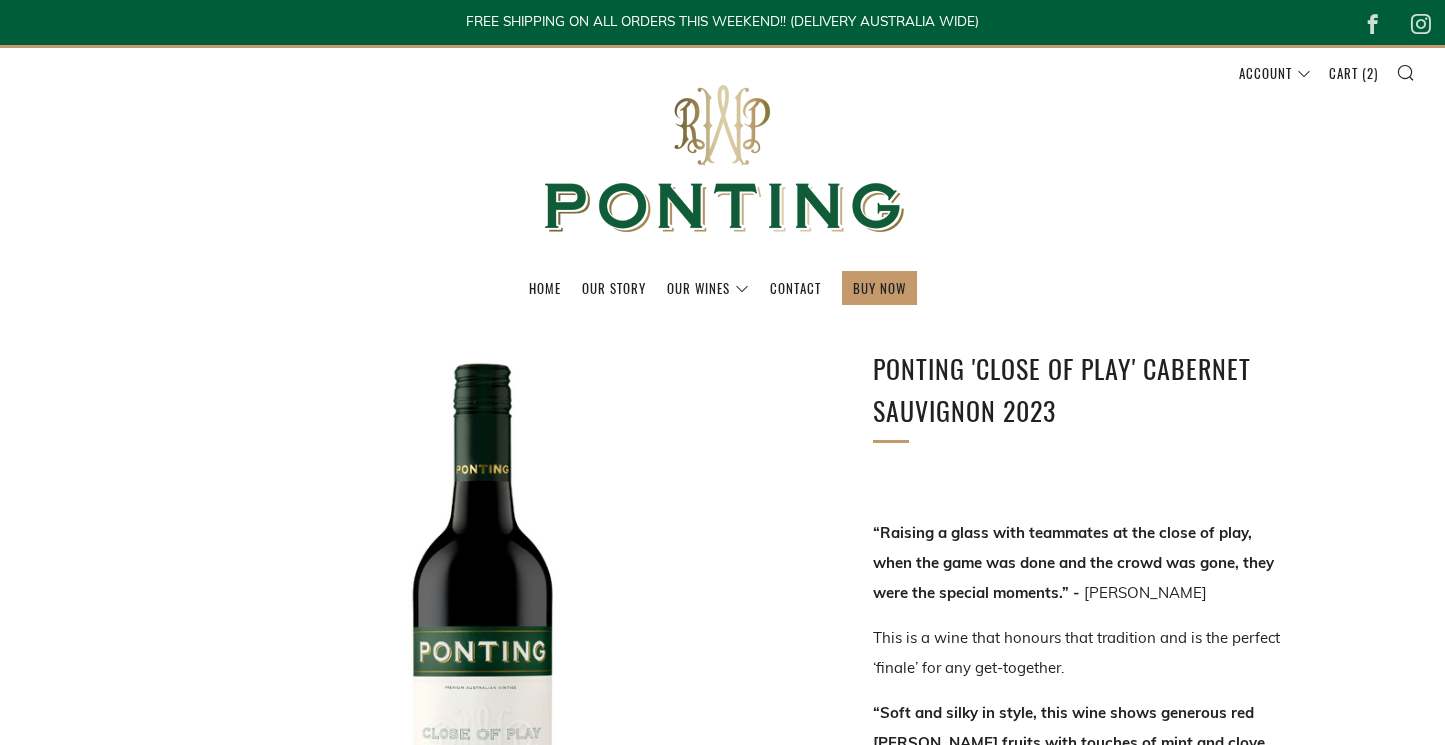 scroll, scrollTop: 0, scrollLeft: 0, axis: both 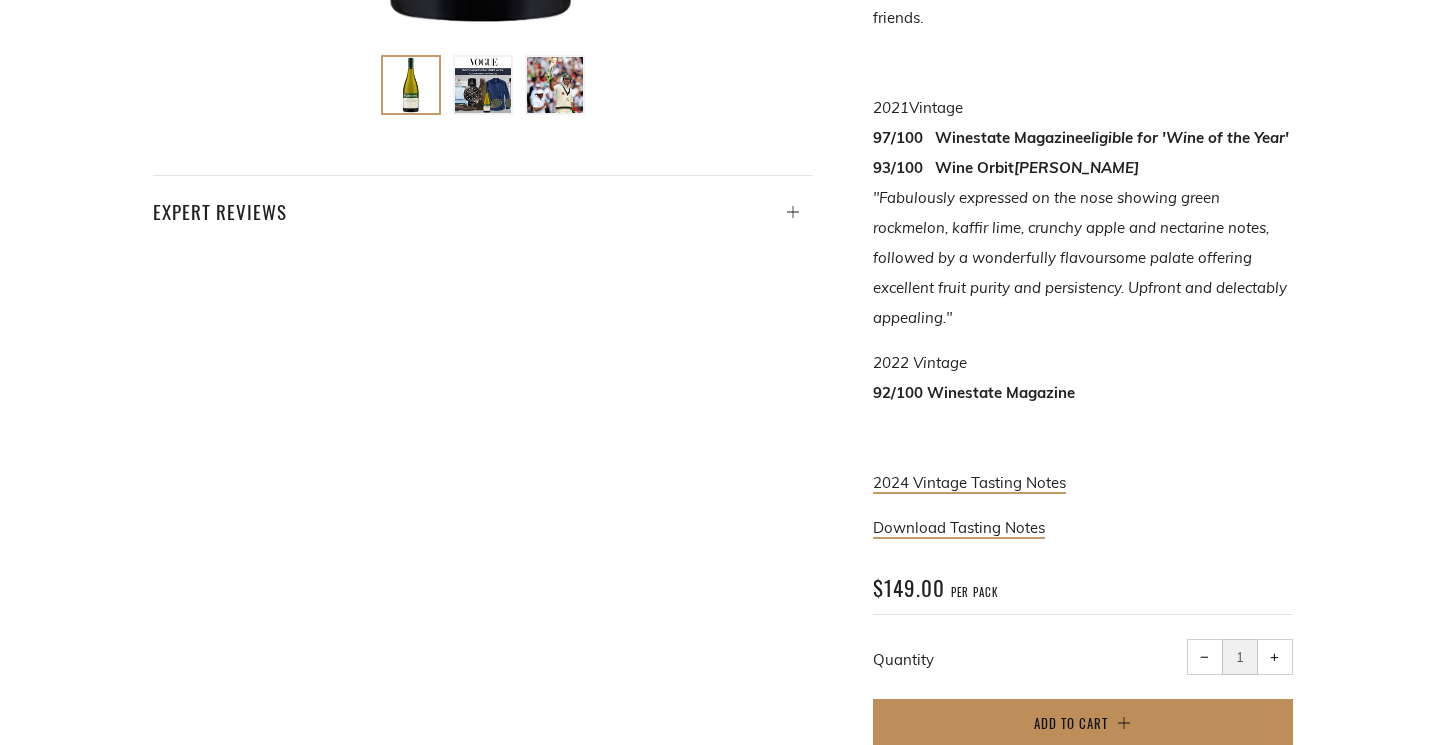 click on "Add to Cart" at bounding box center (1071, 723) 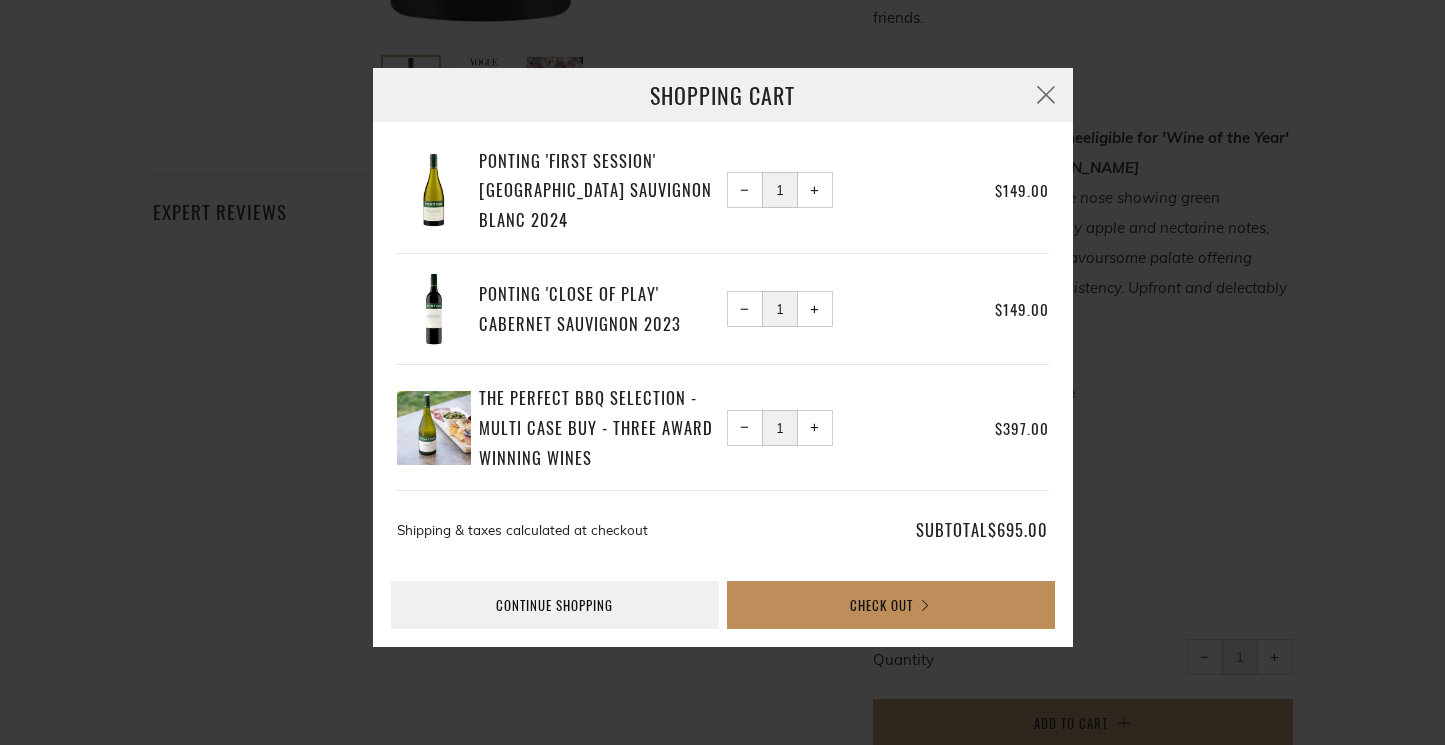 click on "Check Out" at bounding box center [891, 605] 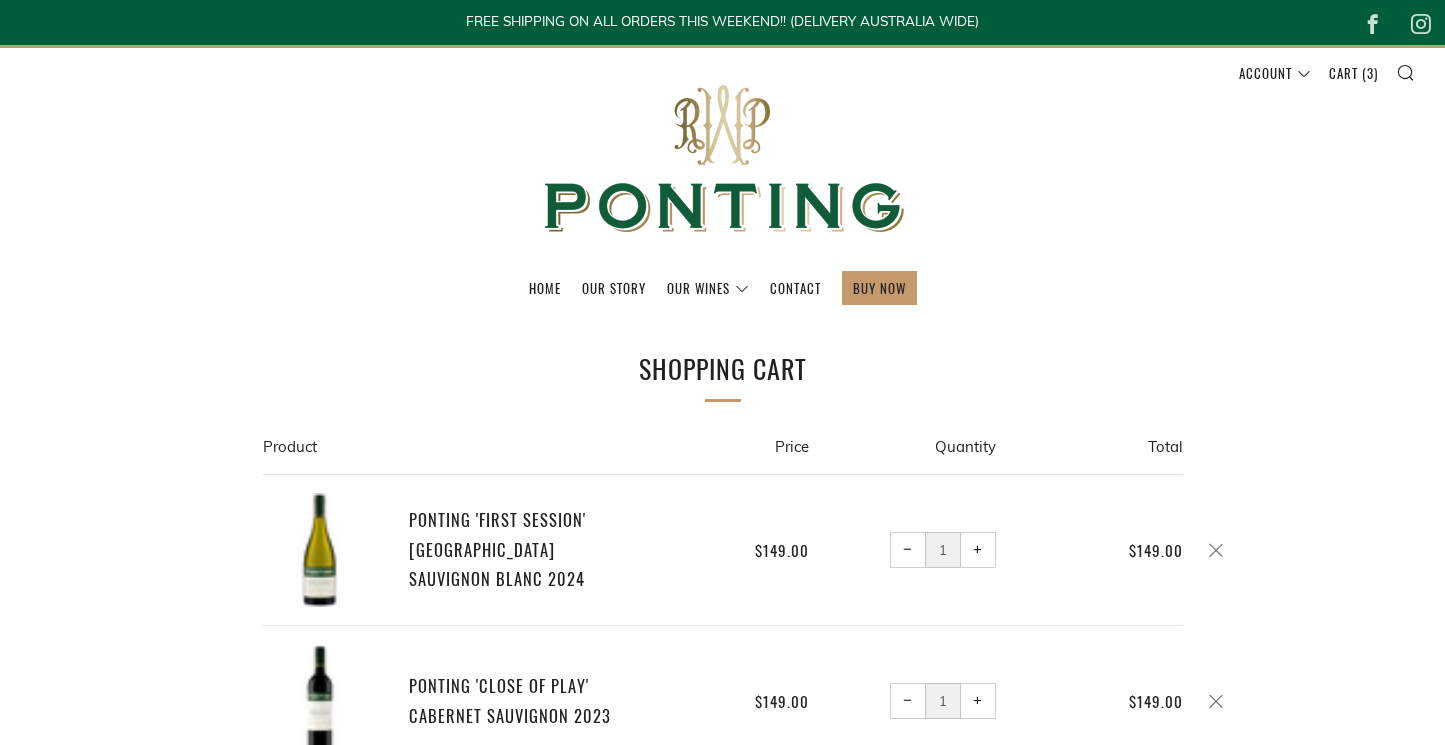 scroll, scrollTop: 0, scrollLeft: 0, axis: both 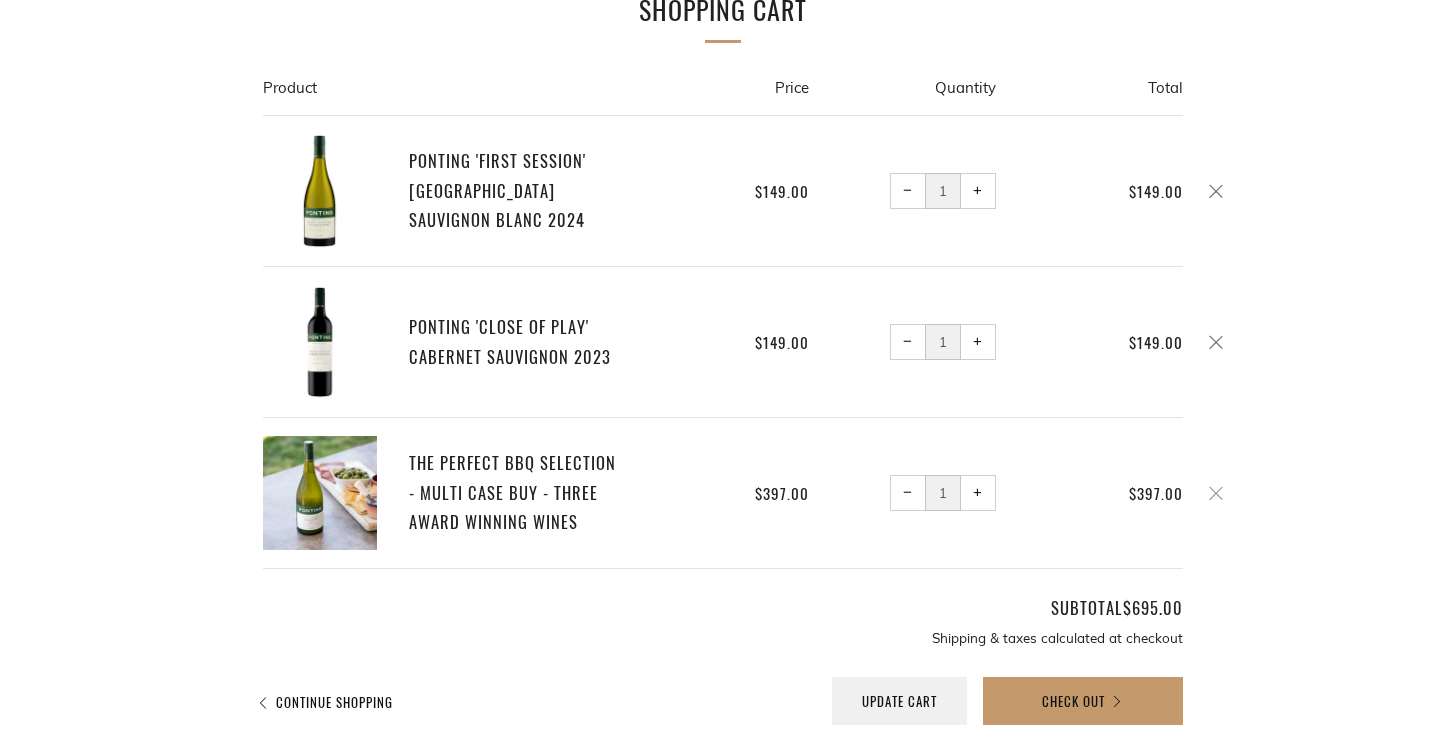 click at bounding box center (1216, 493) 